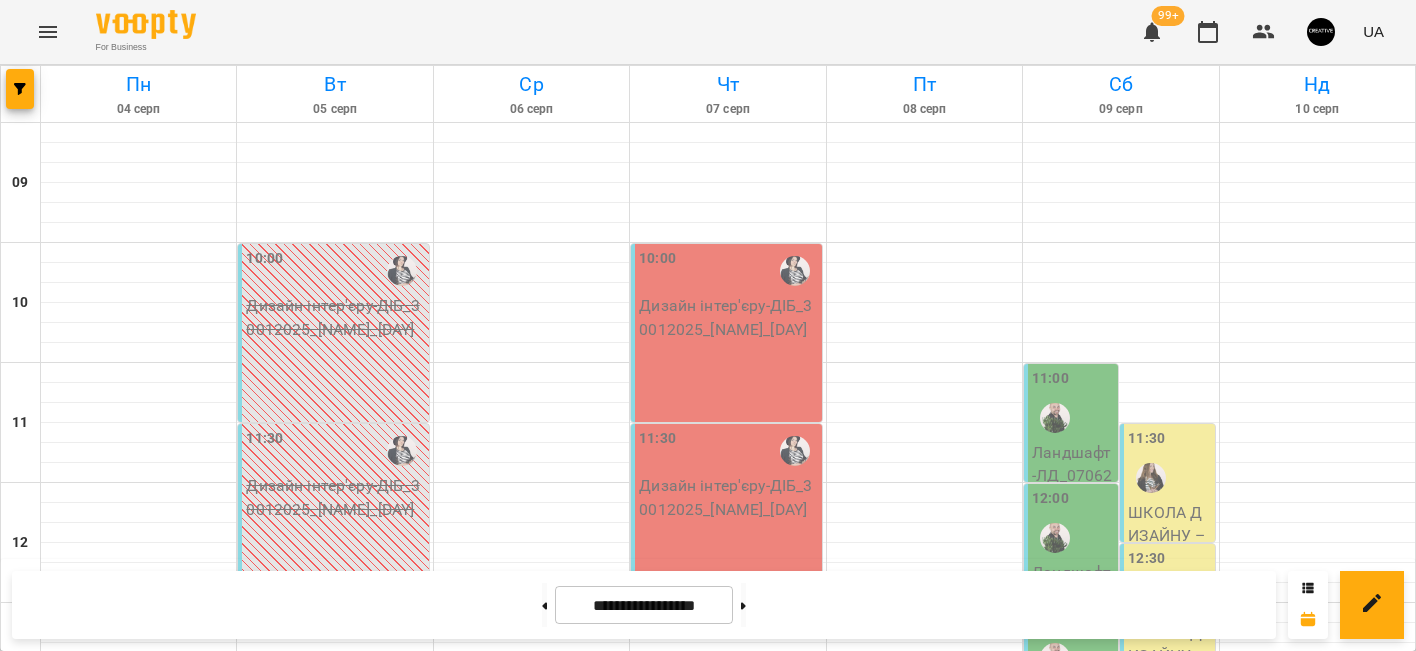 scroll, scrollTop: 0, scrollLeft: 0, axis: both 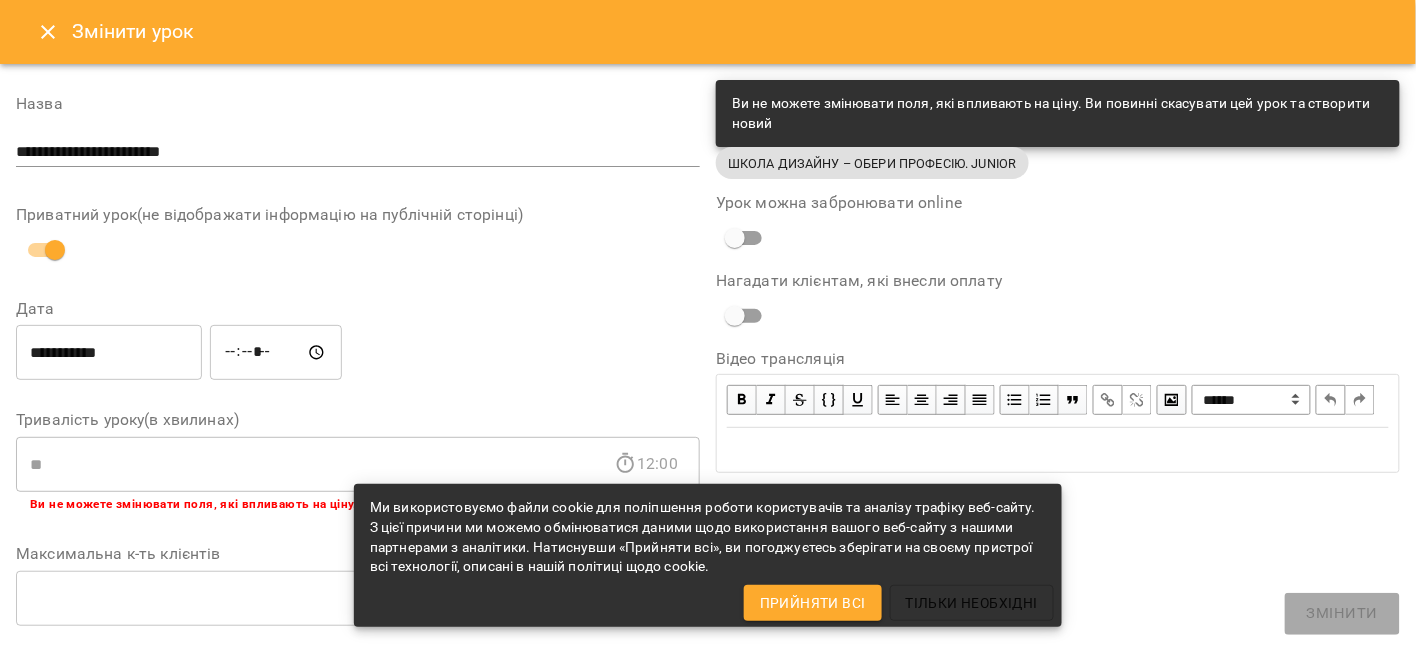 click 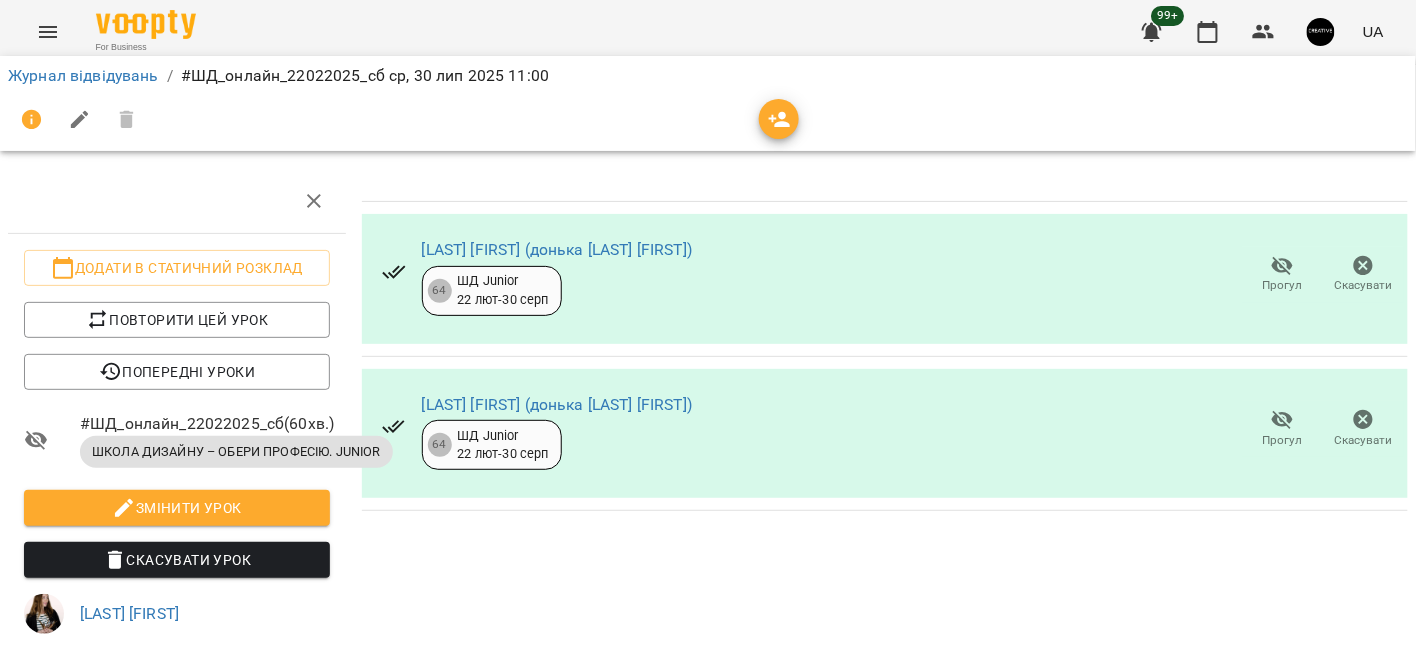 scroll, scrollTop: 0, scrollLeft: 0, axis: both 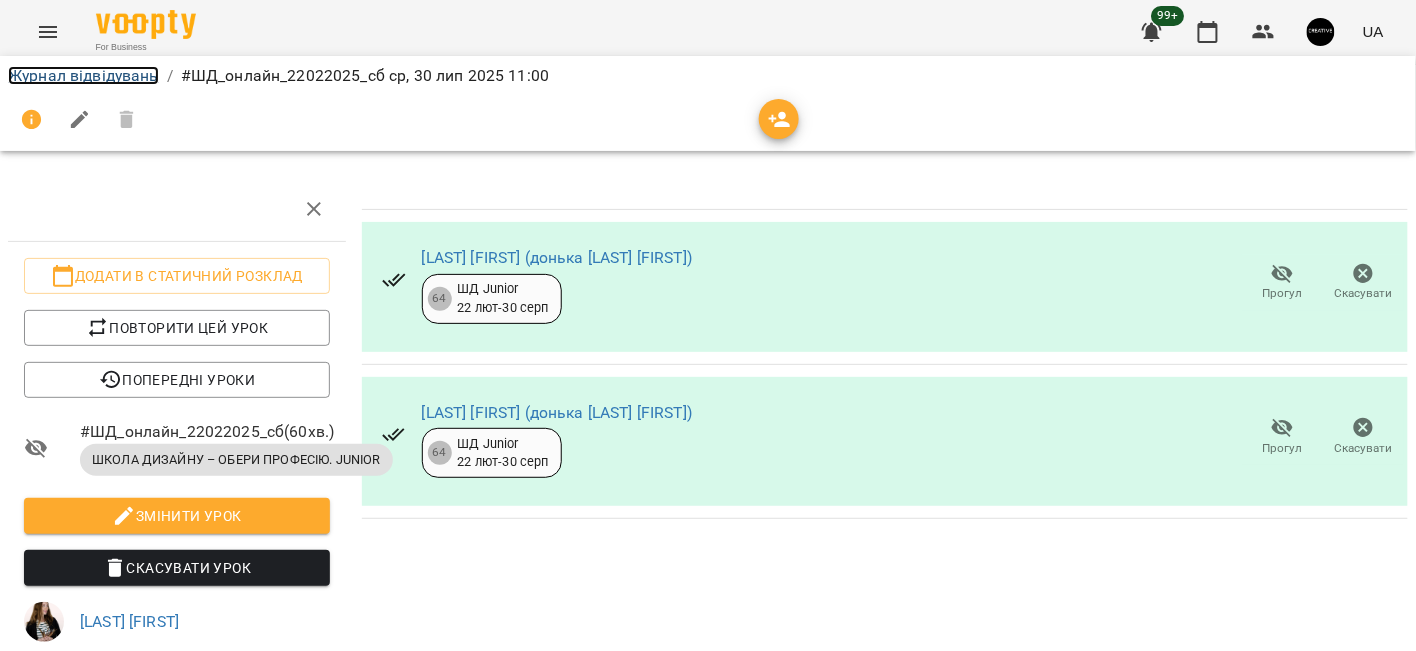 click on "Журнал відвідувань" at bounding box center [83, 75] 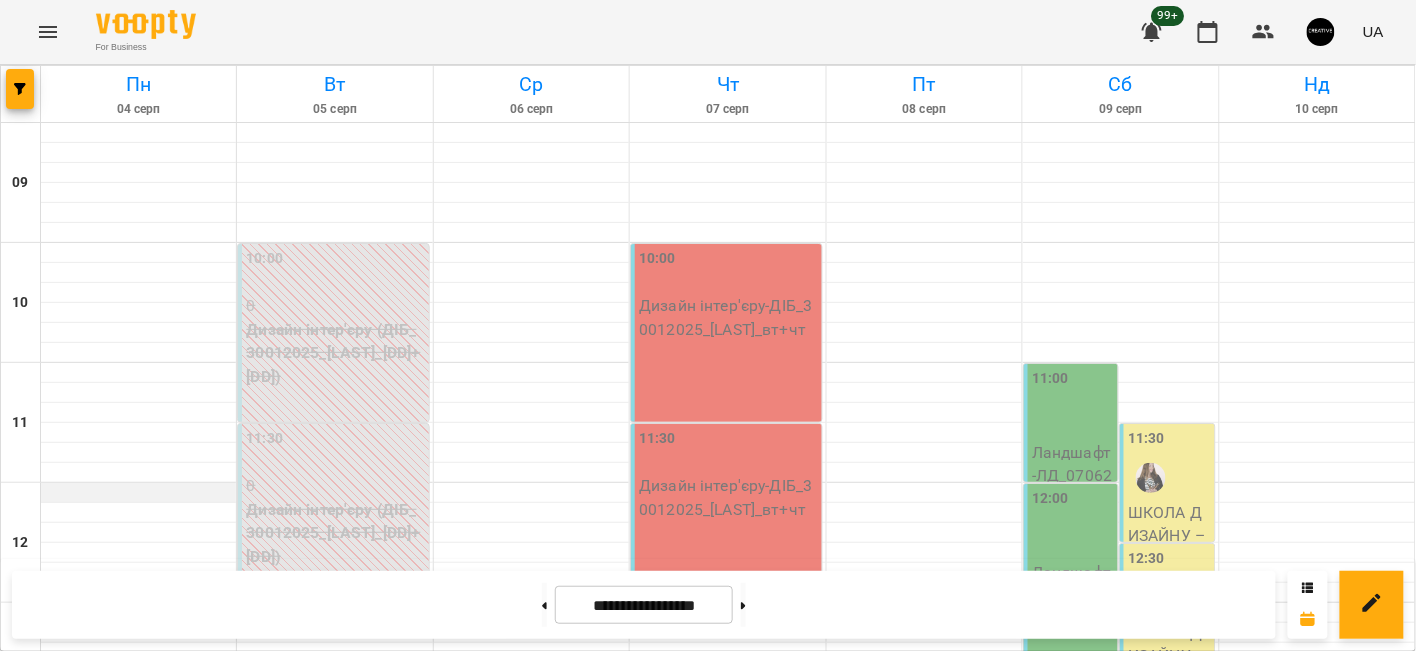 scroll, scrollTop: 0, scrollLeft: 0, axis: both 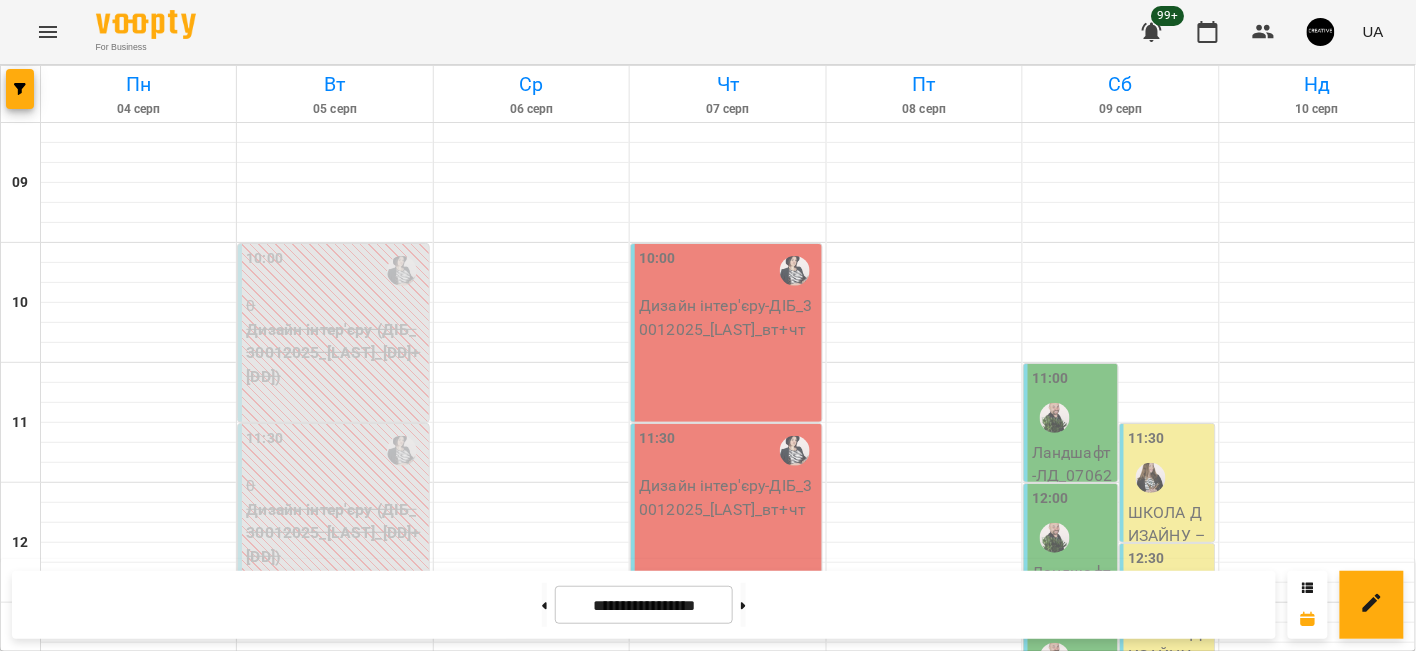click 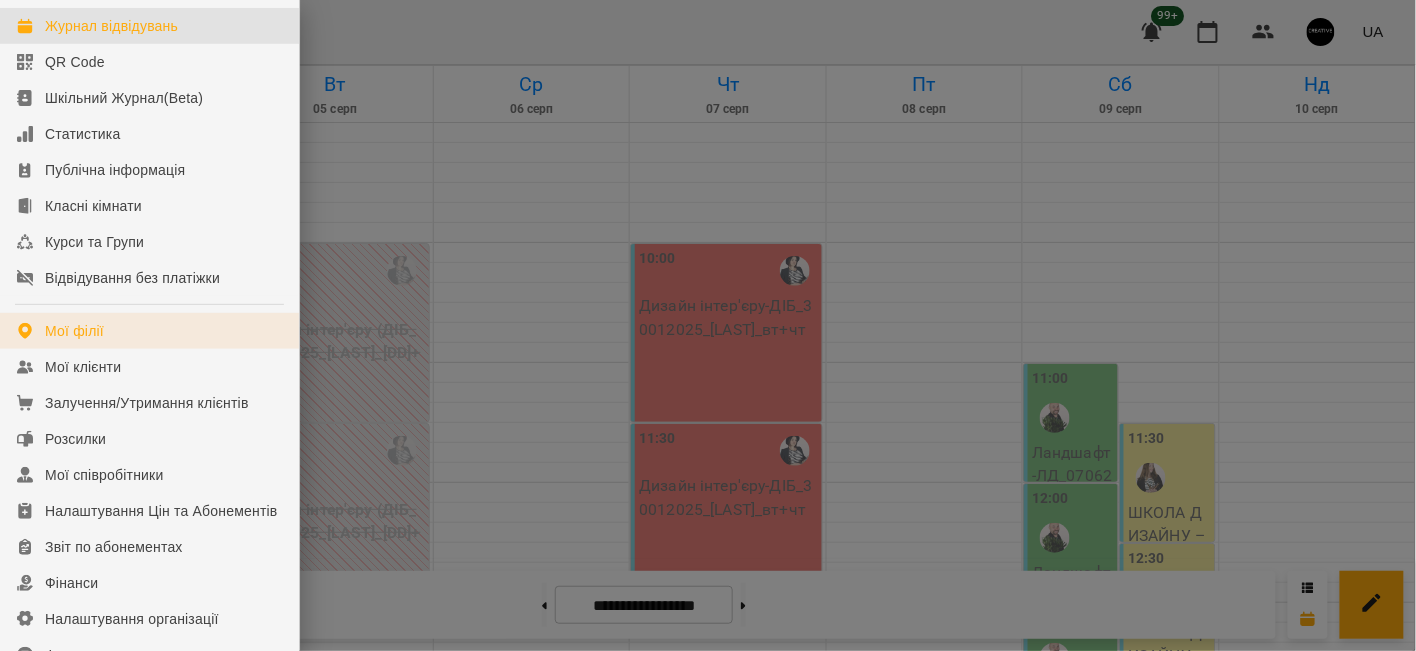 scroll, scrollTop: 0, scrollLeft: 0, axis: both 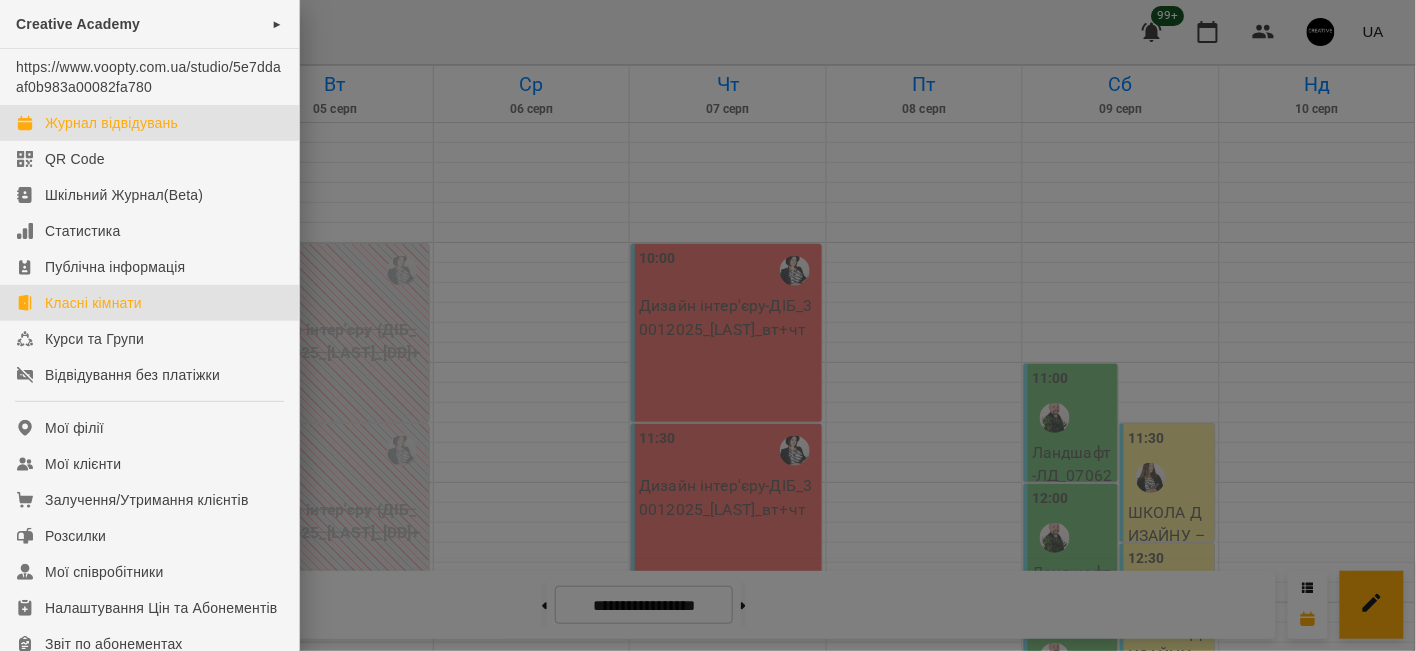 click on "Класні кімнати" at bounding box center [93, 303] 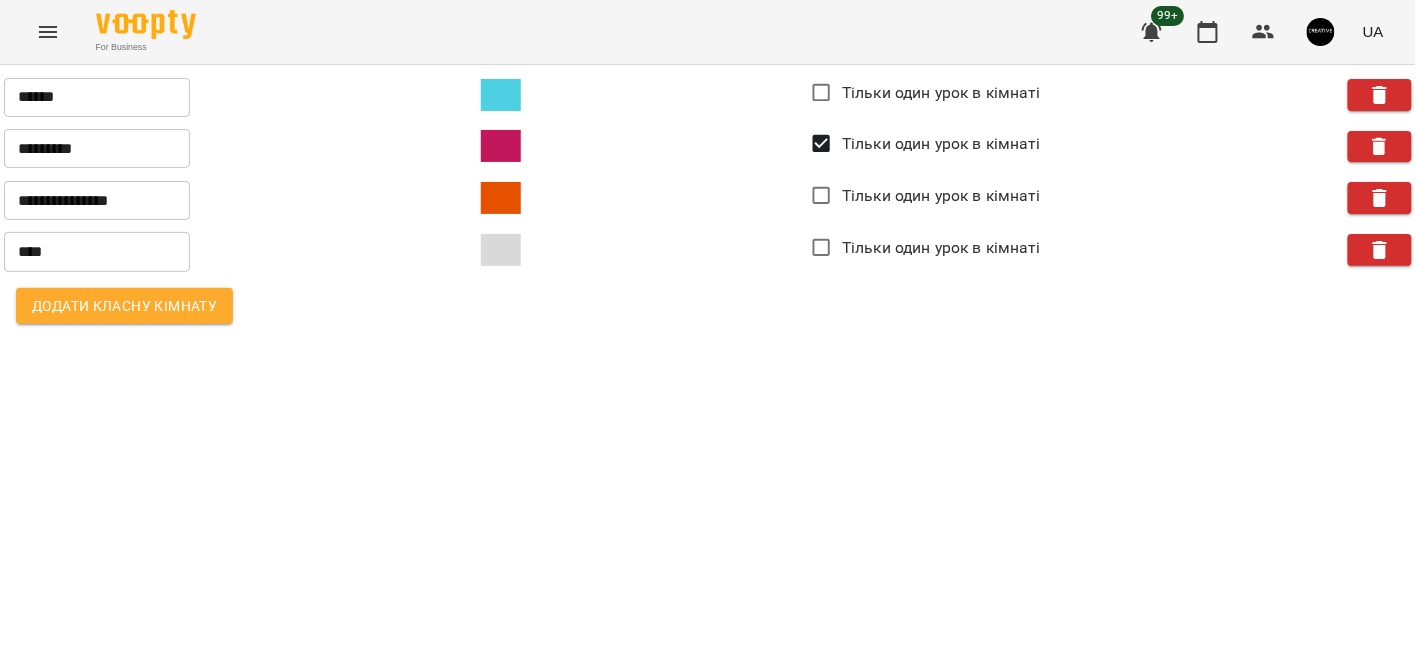 click 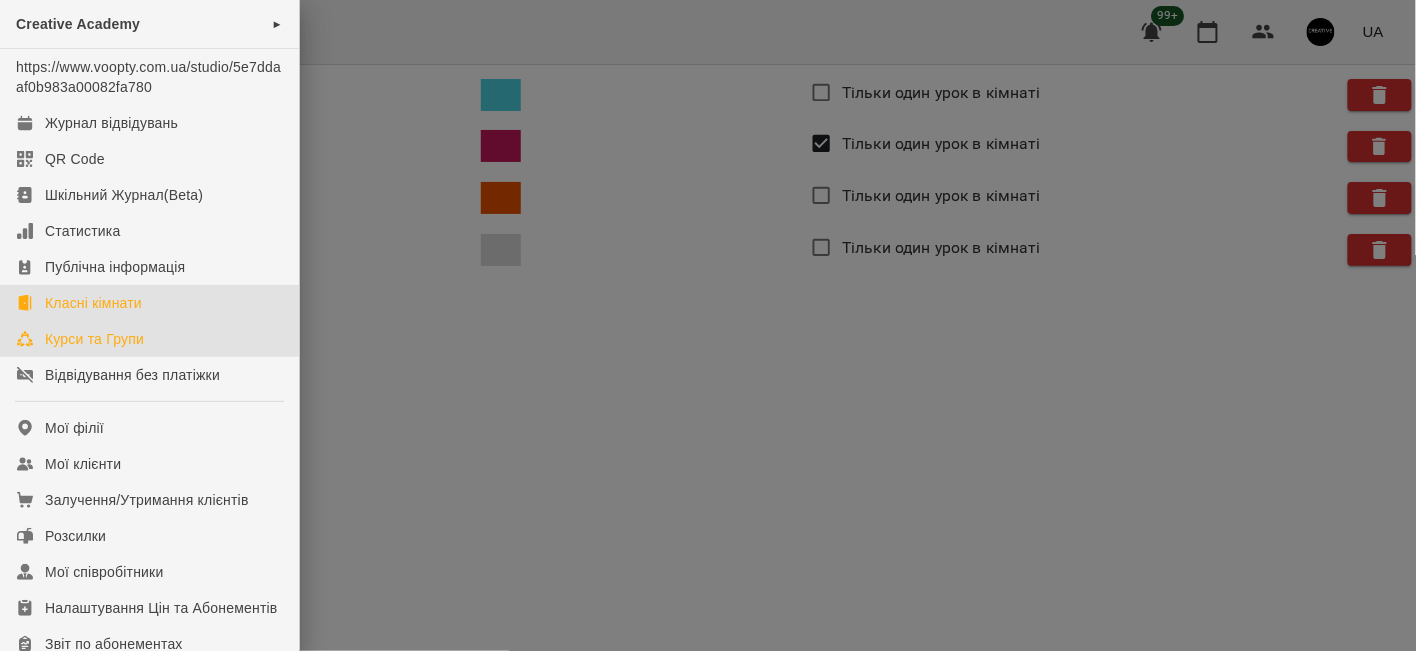 click on "Курси та Групи" at bounding box center [94, 339] 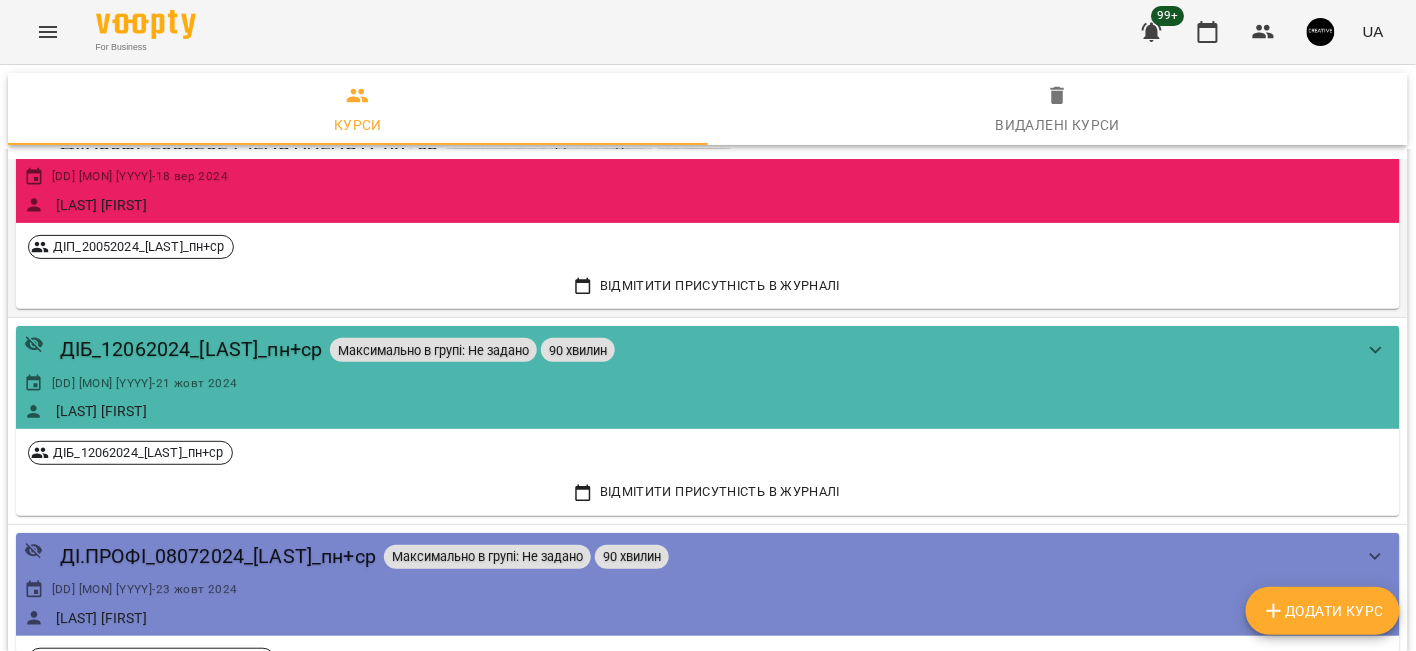 scroll, scrollTop: 125, scrollLeft: 0, axis: vertical 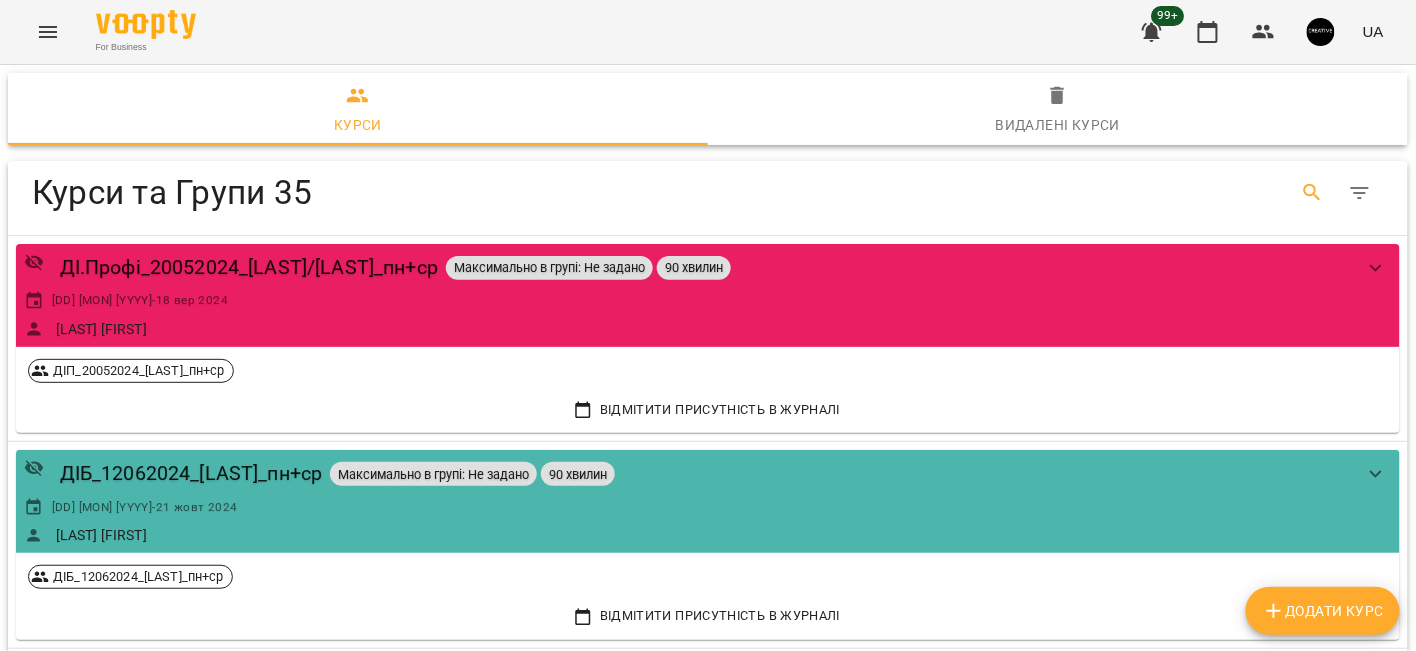 click 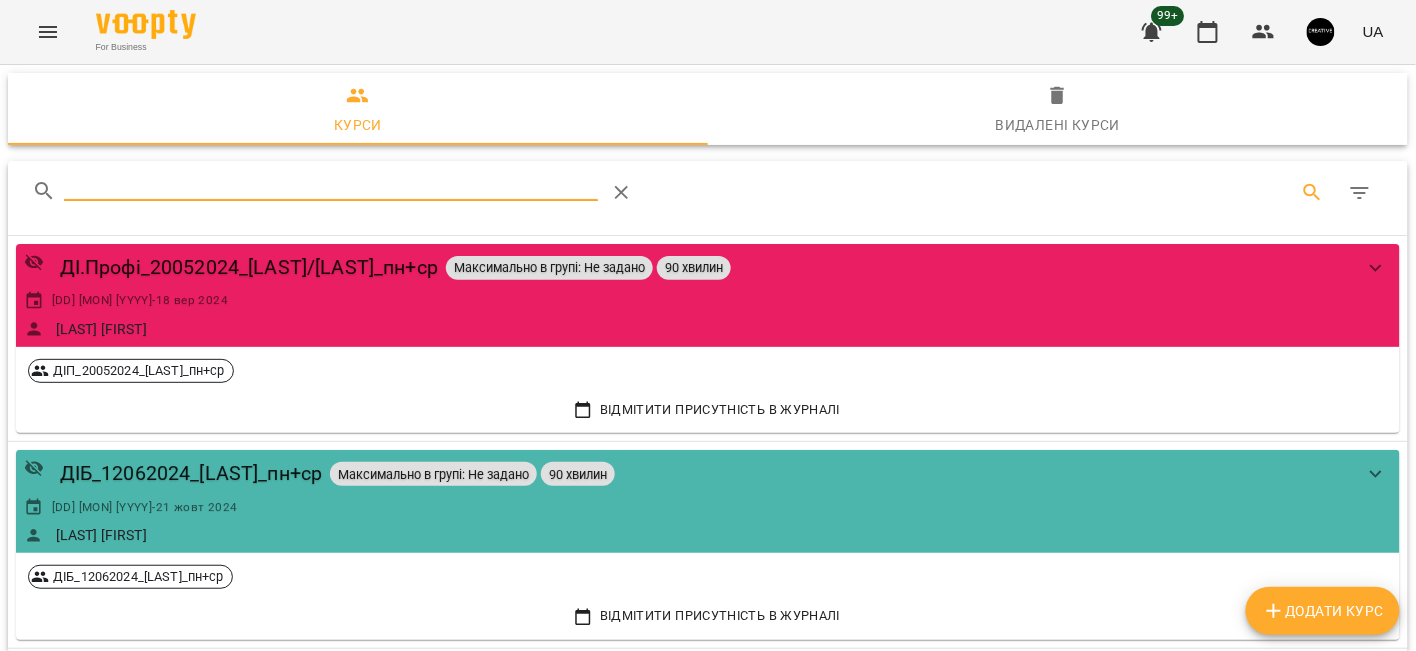 click at bounding box center [331, 185] 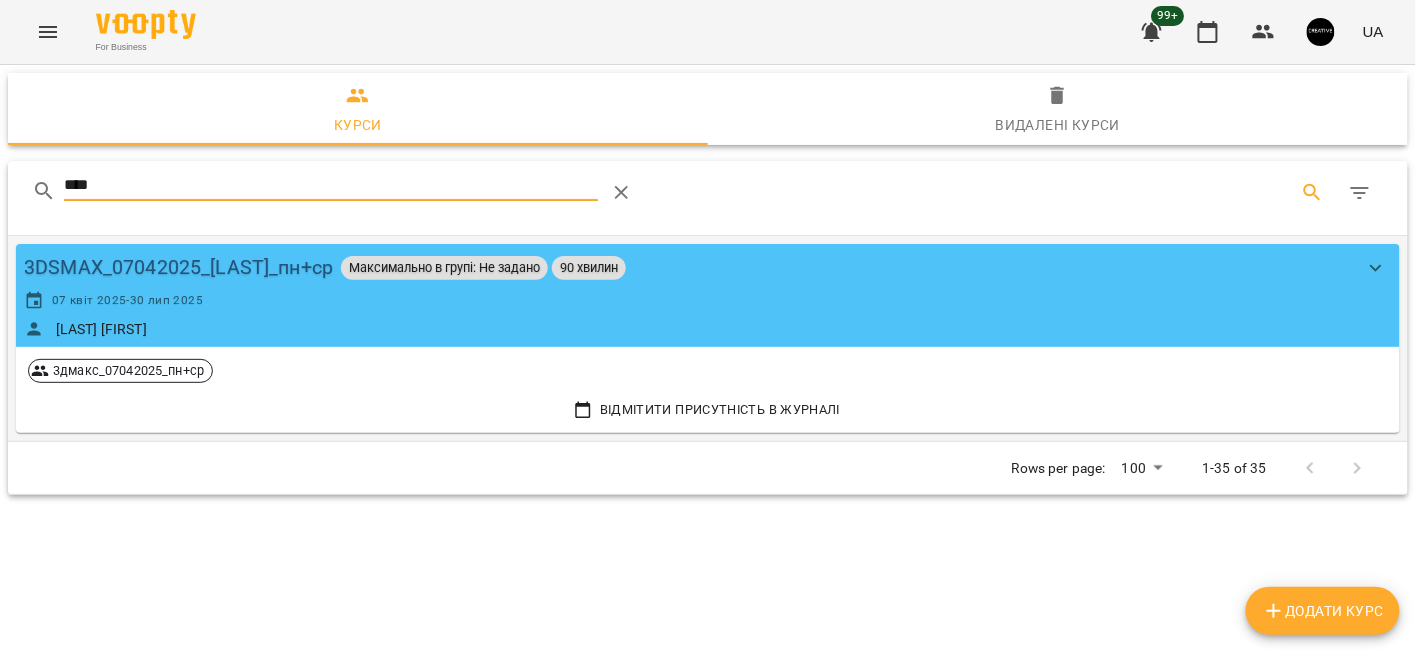 type on "****" 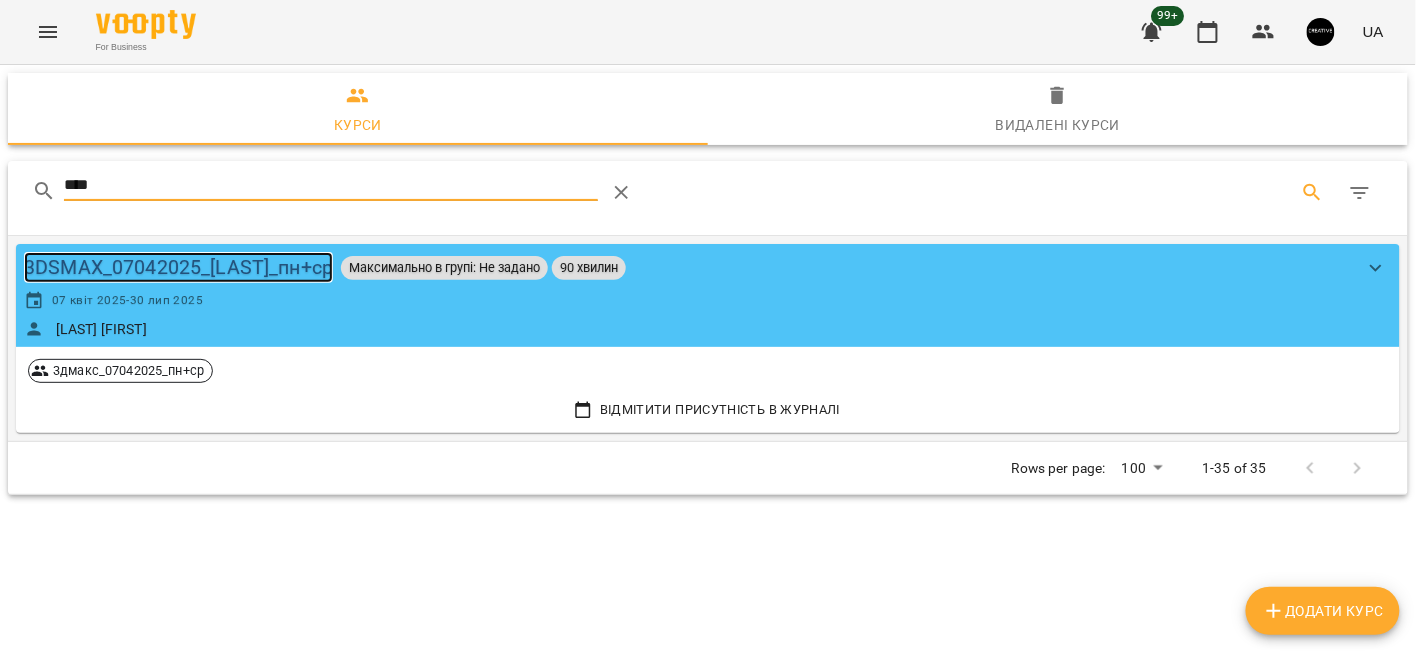 click on "3DSMAX_07042025_[LAST]_пн+ср" at bounding box center (178, 267) 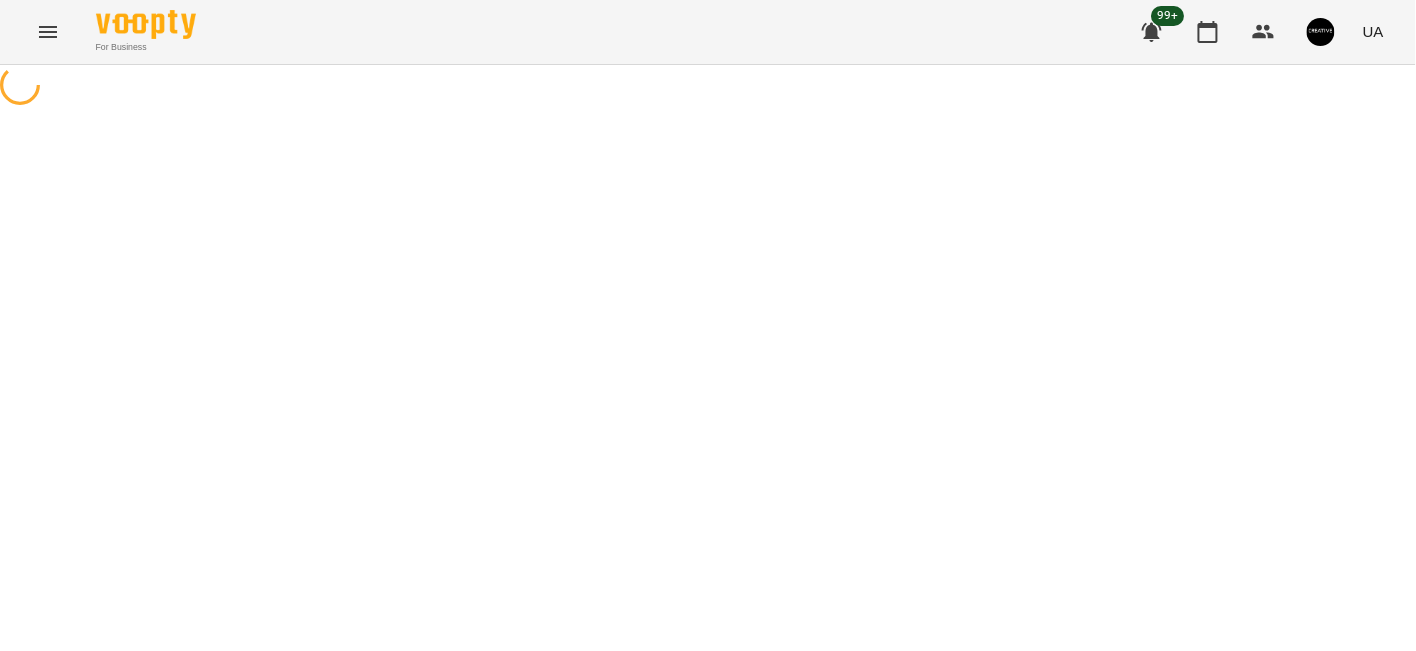 select on "**********" 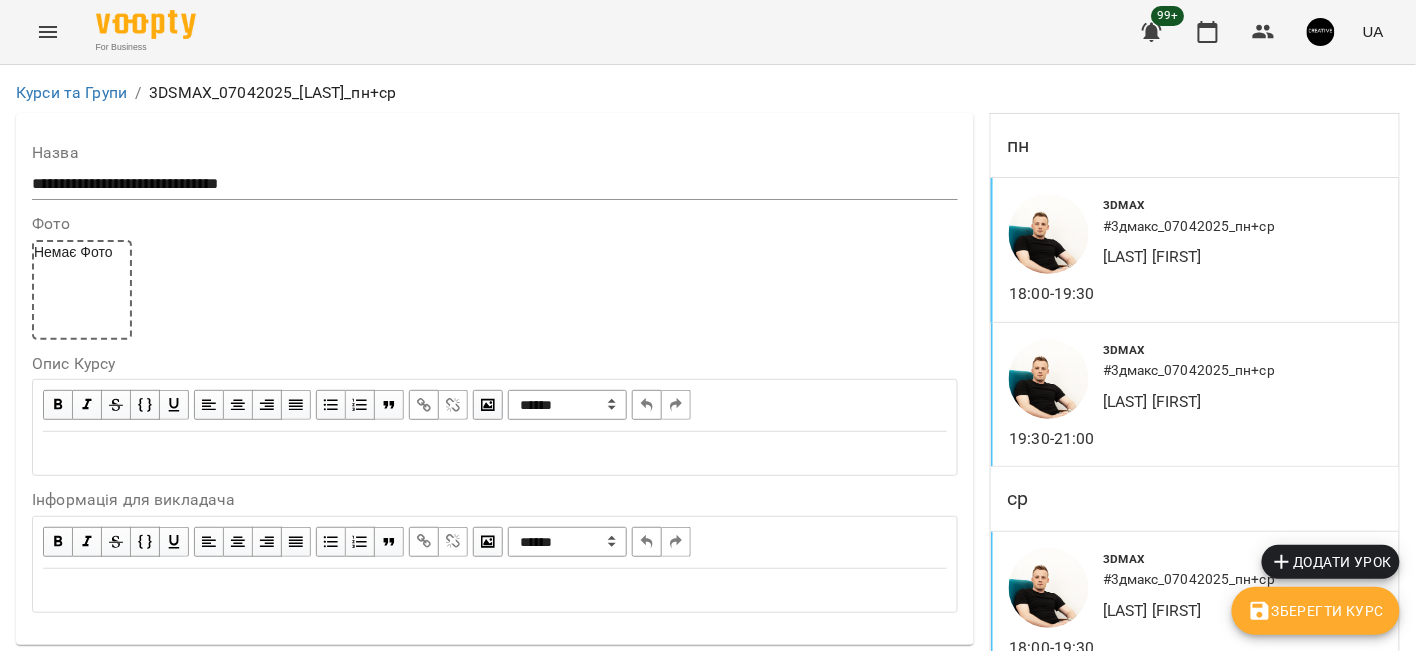 scroll, scrollTop: 1417, scrollLeft: 0, axis: vertical 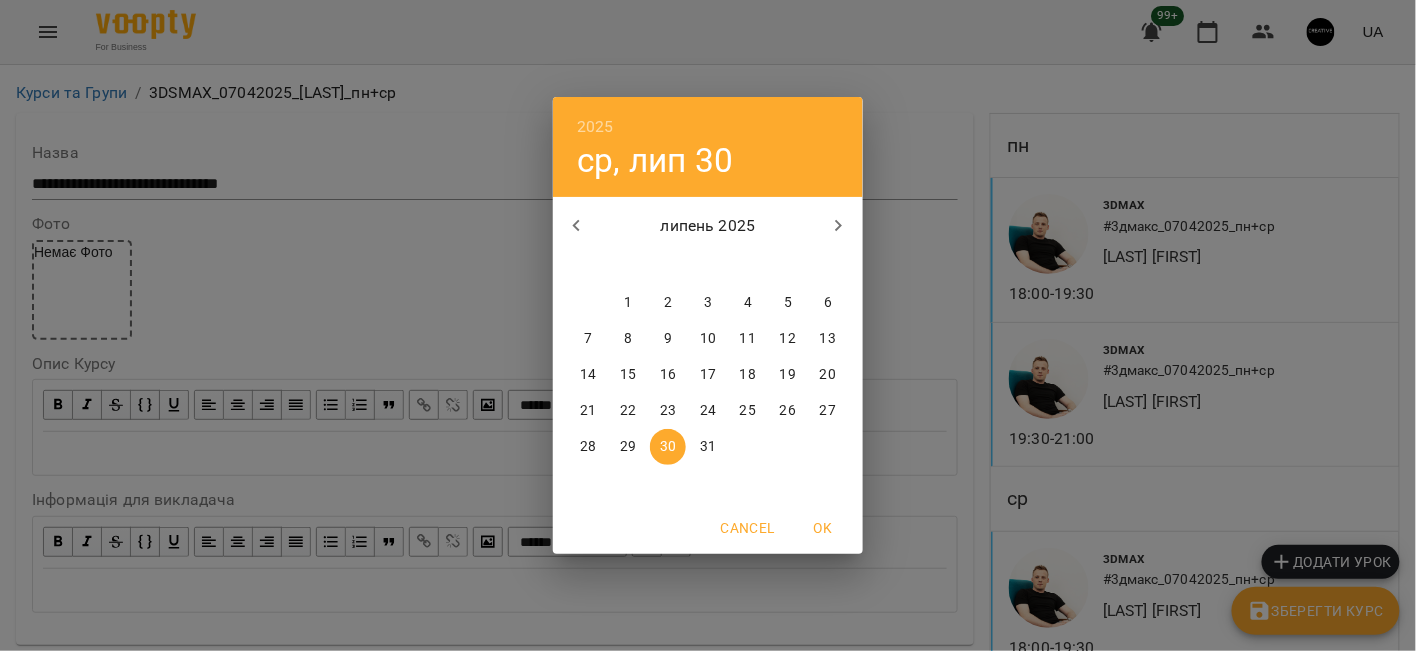 click 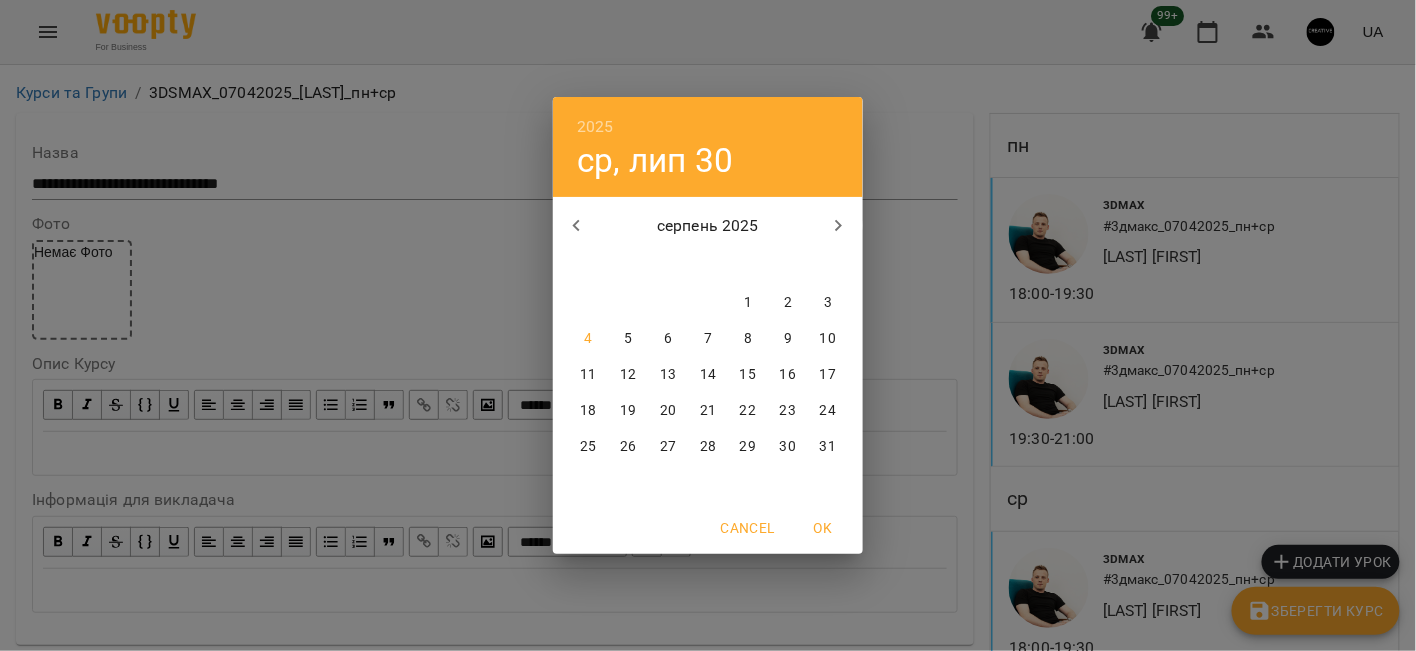 click on "6" at bounding box center (668, 339) 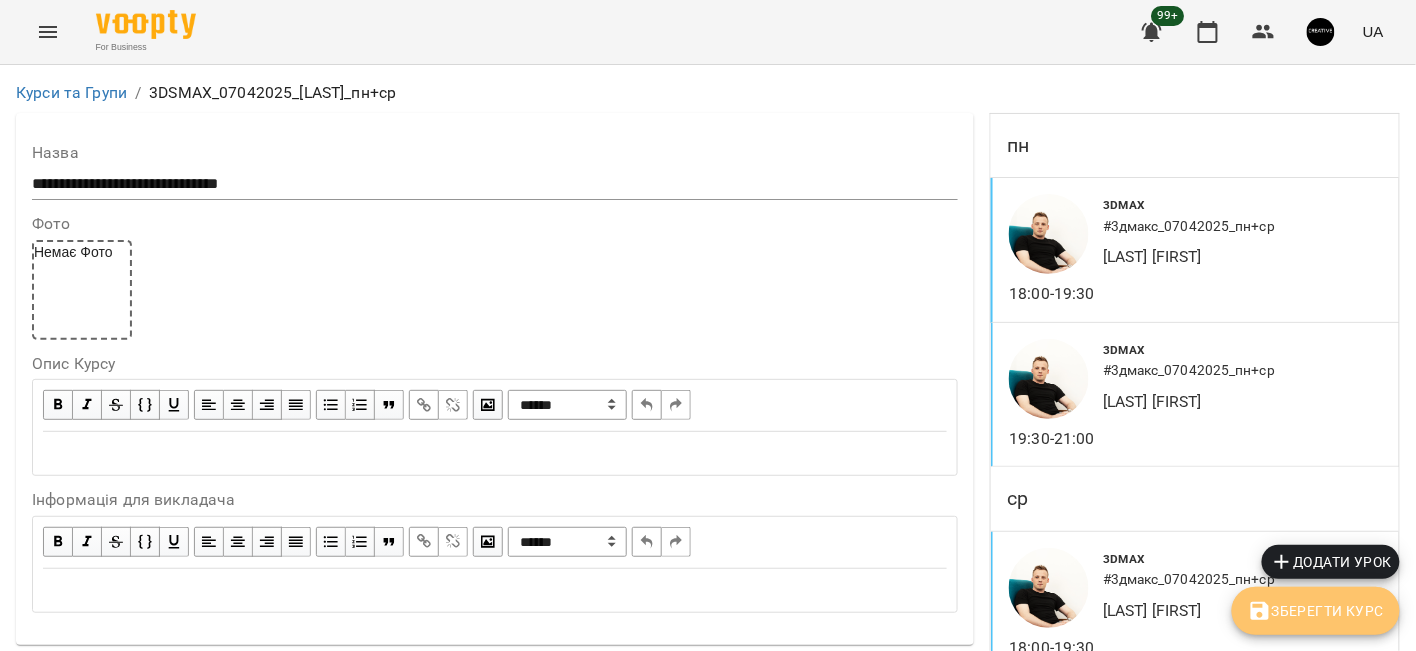 click on "Зберегти Курс" at bounding box center [1316, 611] 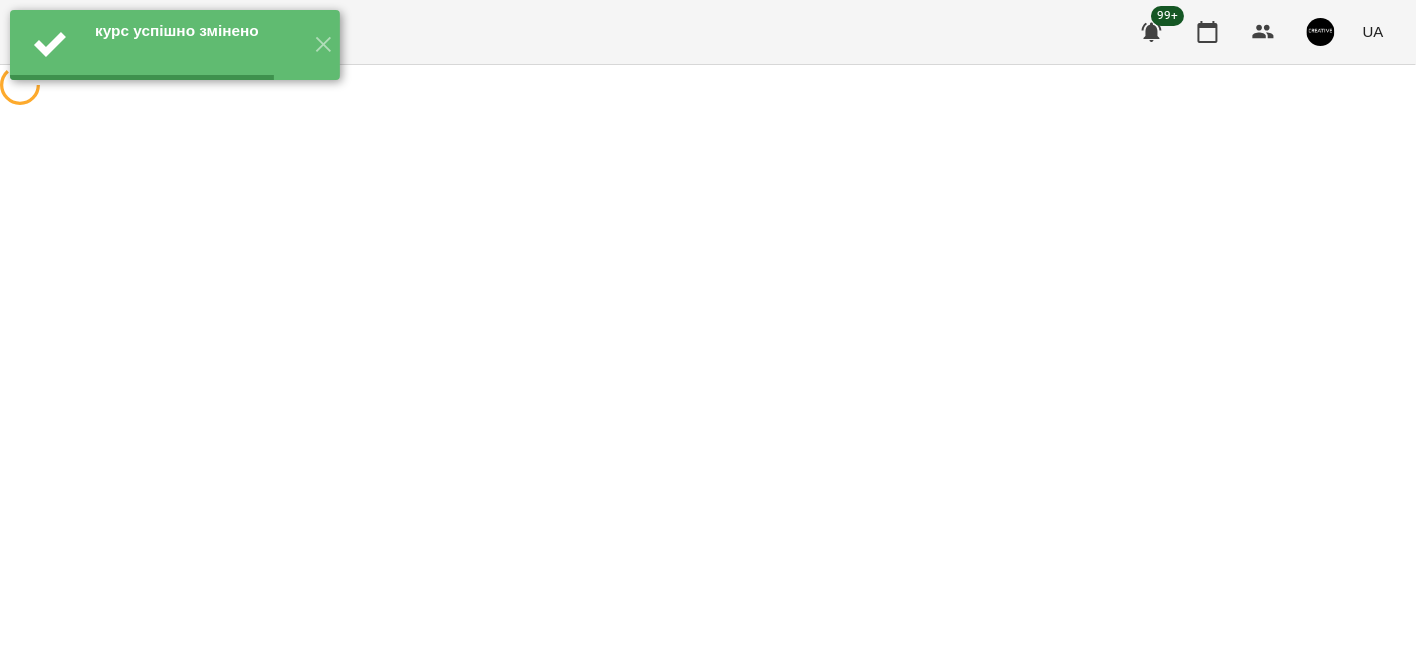scroll, scrollTop: 0, scrollLeft: 0, axis: both 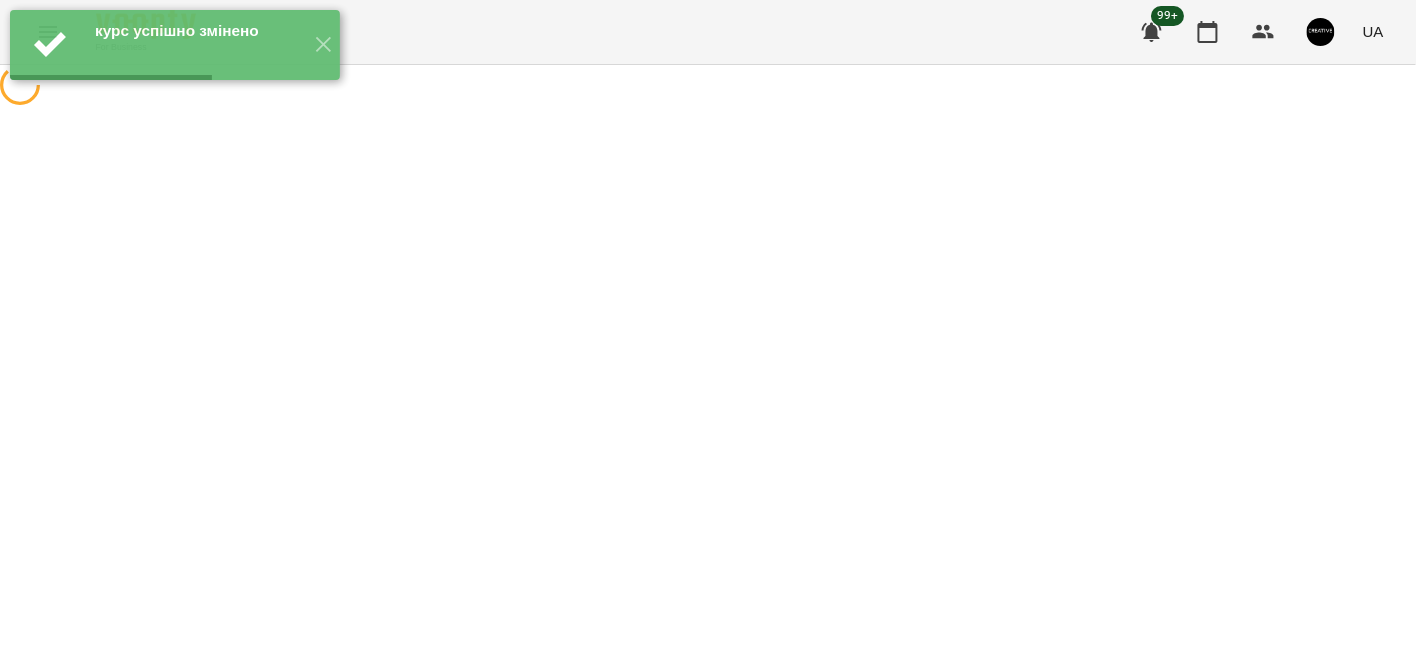select on "**********" 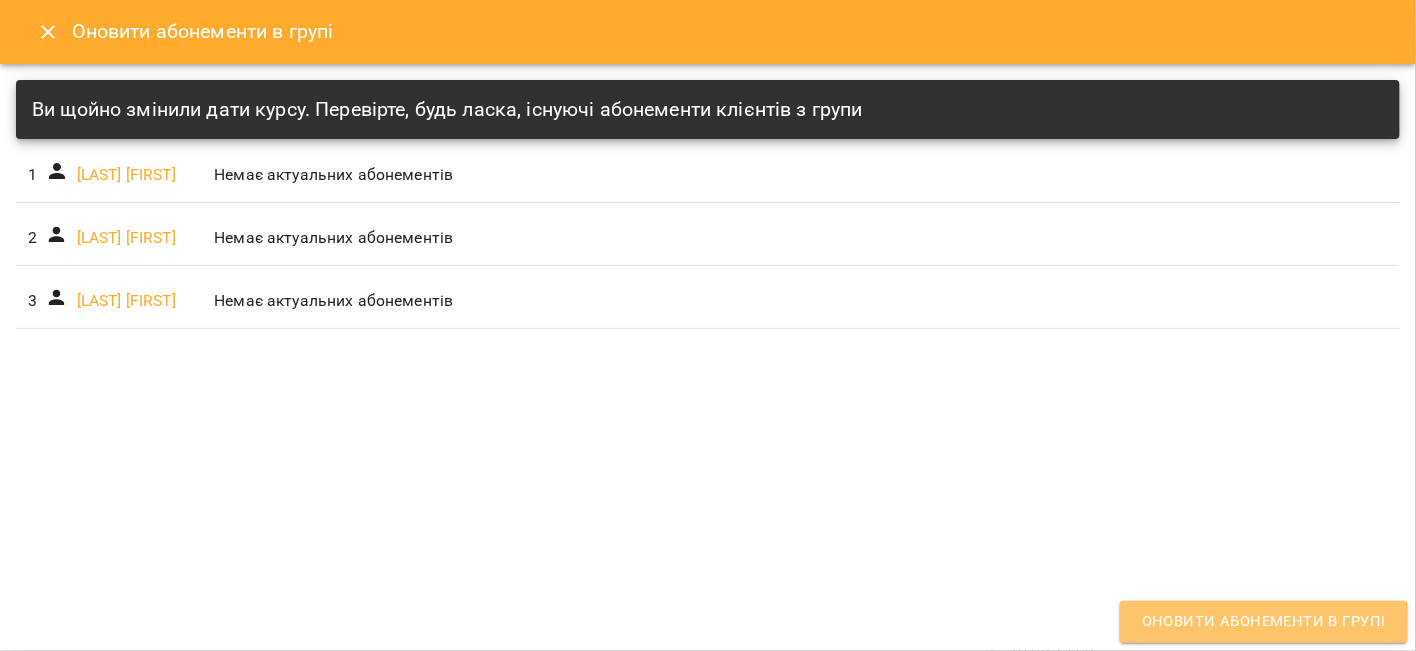 click on "Оновити абонементи в групі" at bounding box center [1264, 622] 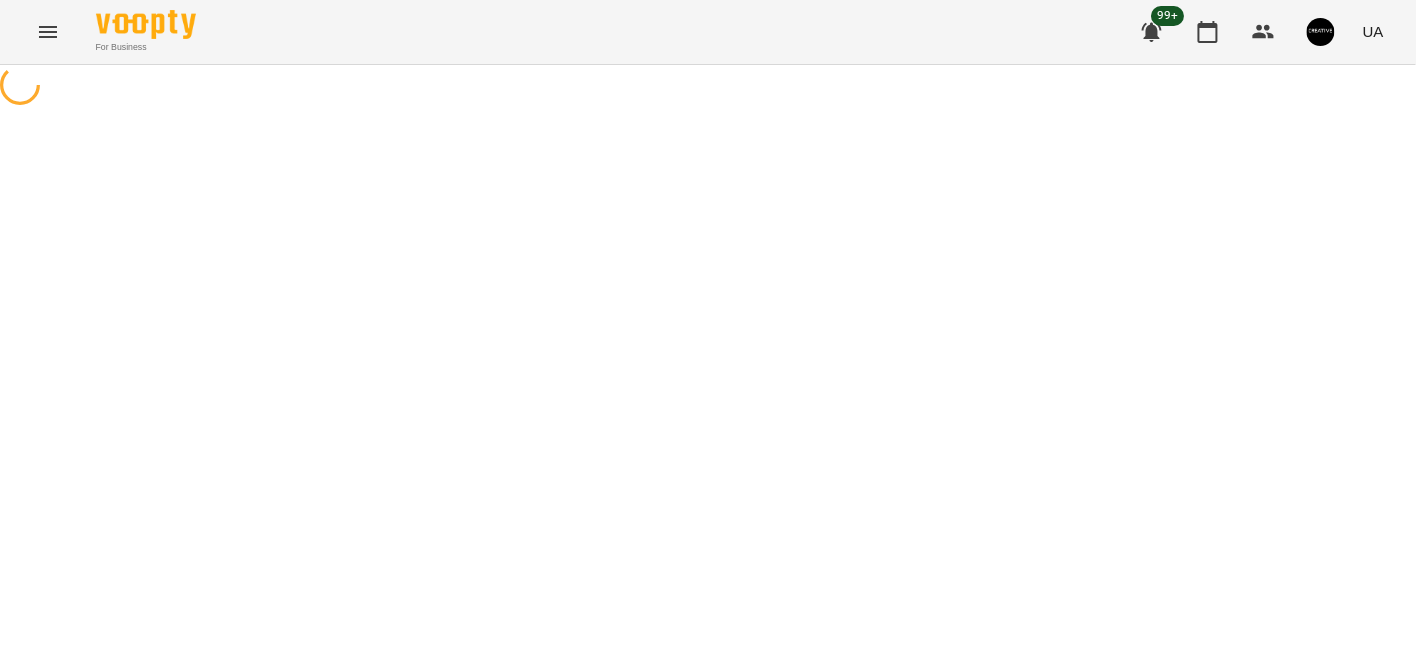 select on "**********" 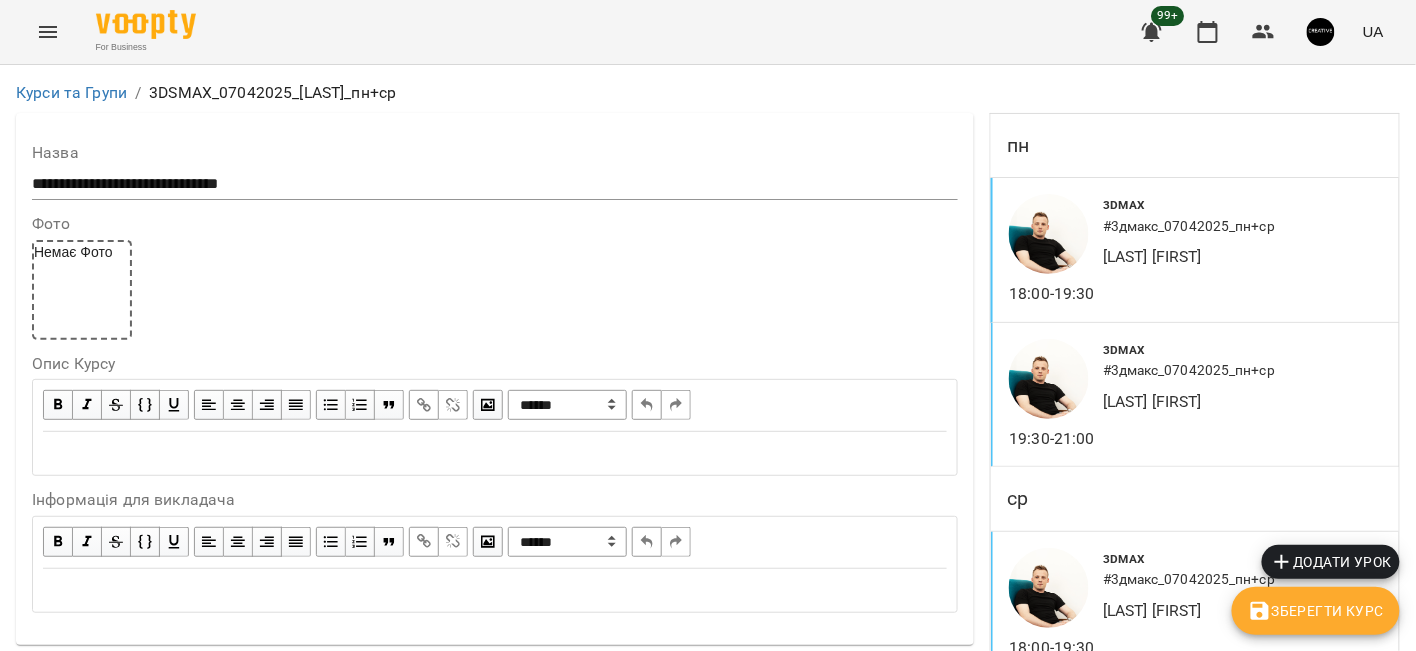 scroll, scrollTop: 0, scrollLeft: 0, axis: both 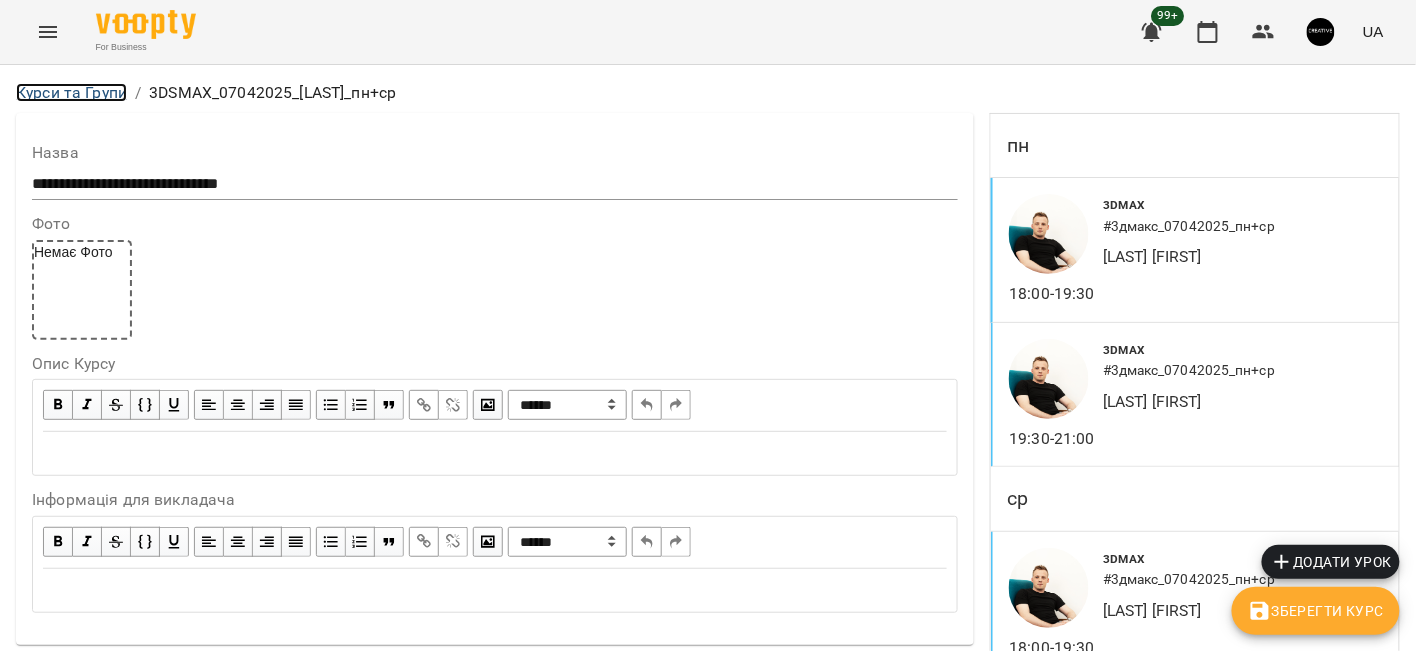 click on "Курси та Групи" at bounding box center (71, 92) 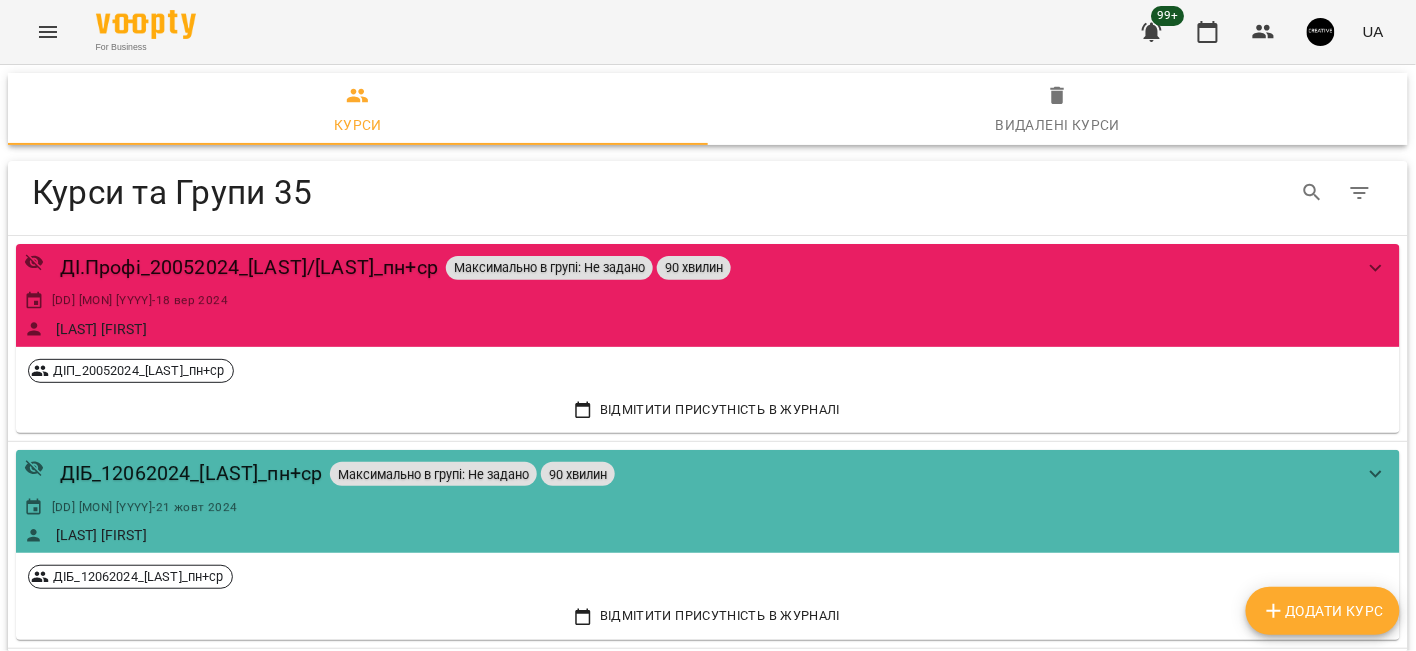 click 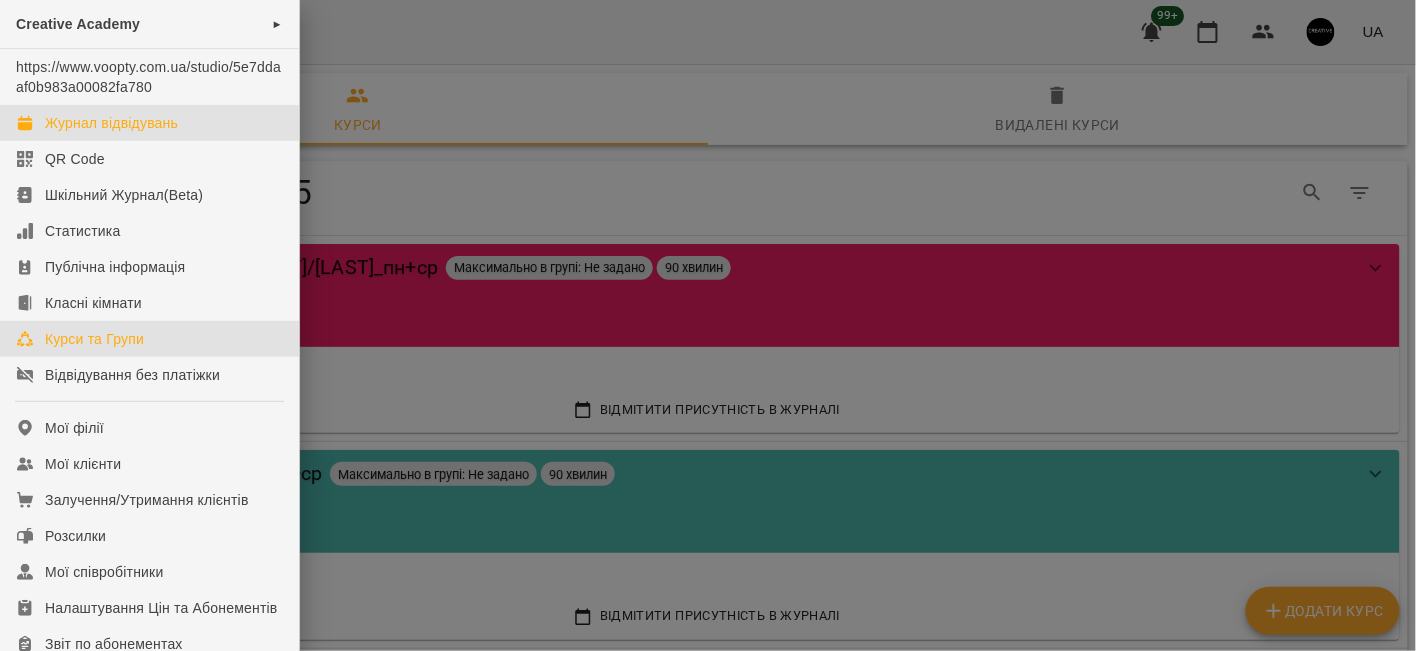 click on "Журнал відвідувань" at bounding box center [111, 123] 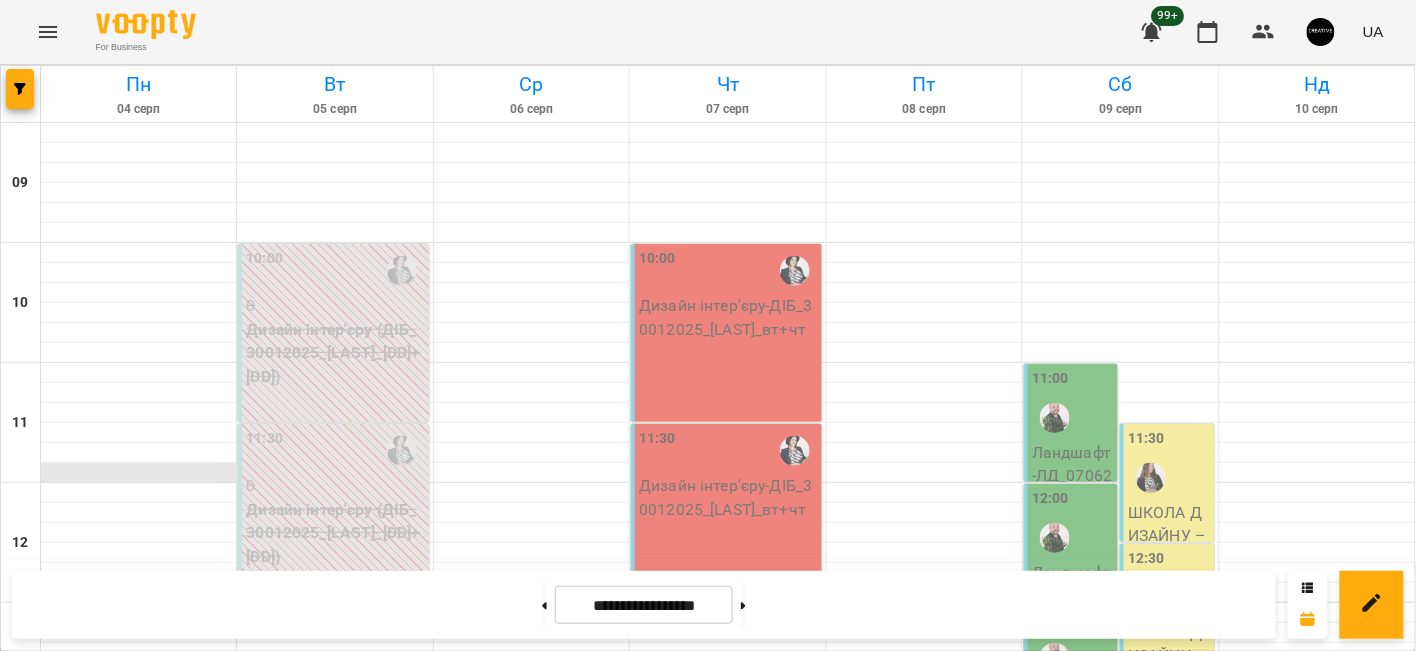 scroll, scrollTop: 1001, scrollLeft: 0, axis: vertical 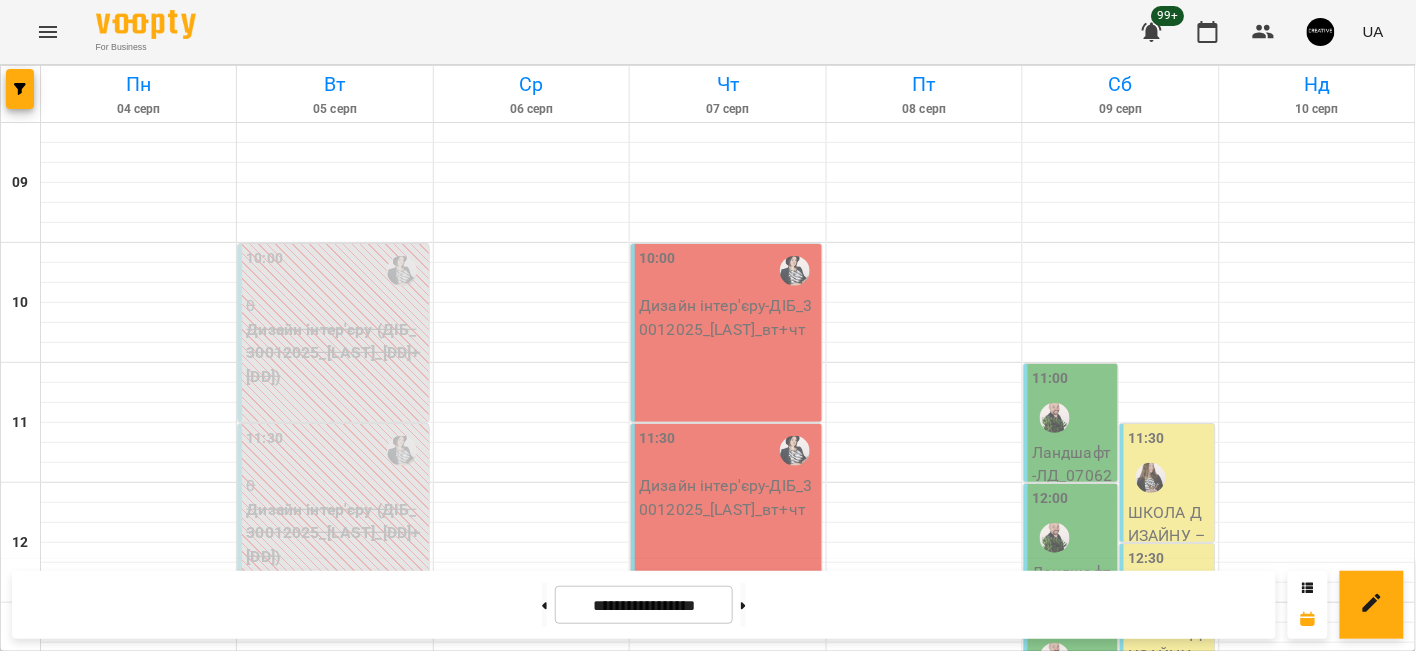 click on "Дизайн інтер'єру  (ДІБ_29042025_[LAST]_[DD]+[DD])" at bounding box center [335, 1277] 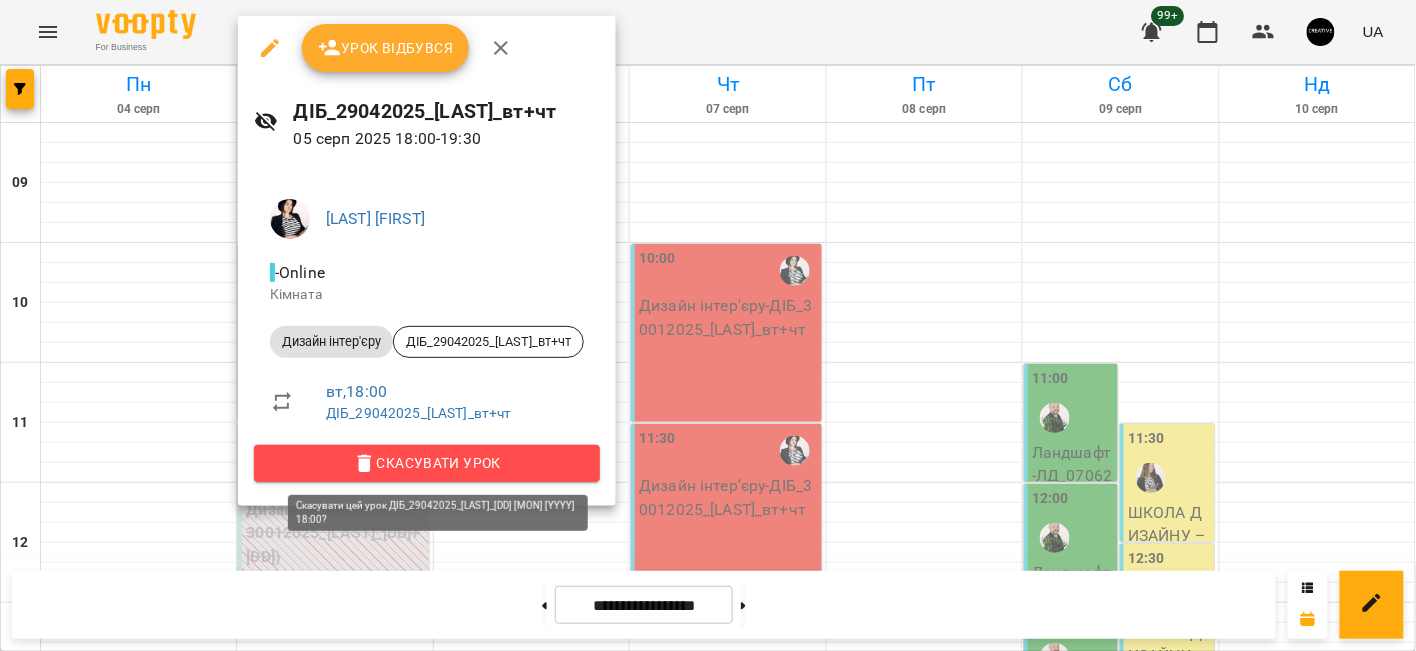 click on "Скасувати Урок" at bounding box center (427, 463) 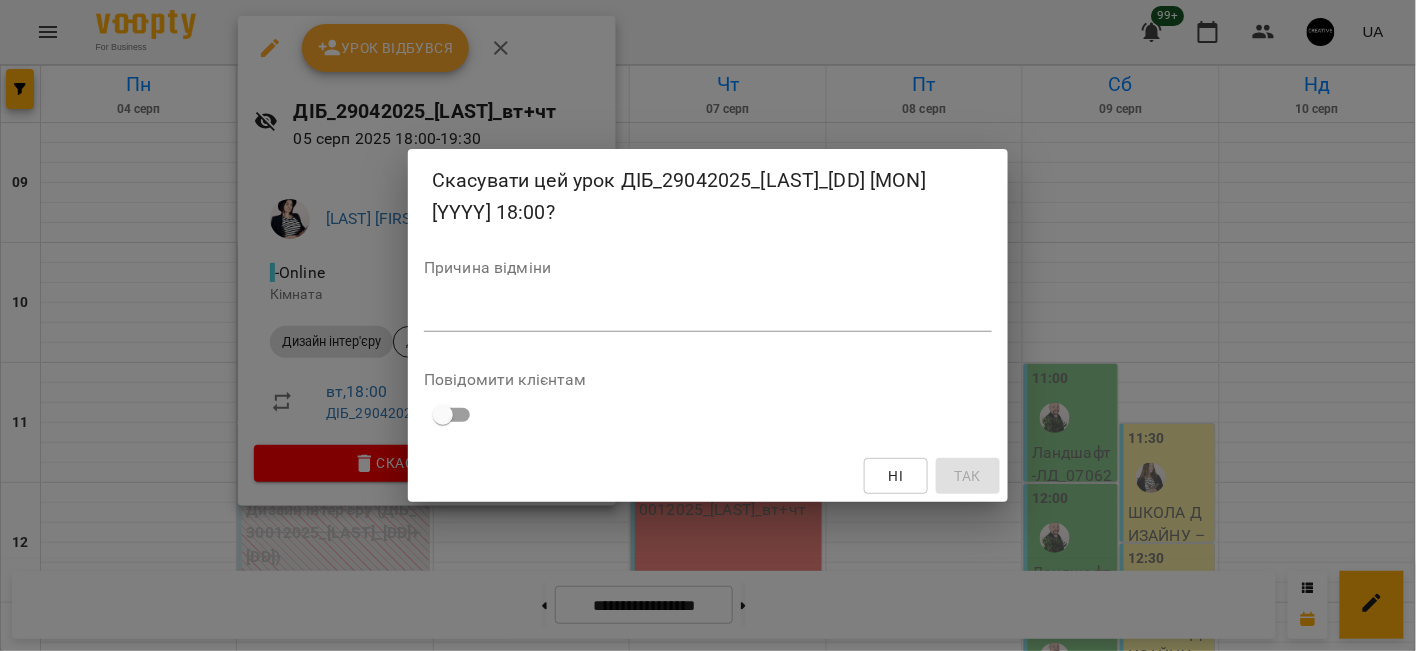 click at bounding box center (708, 315) 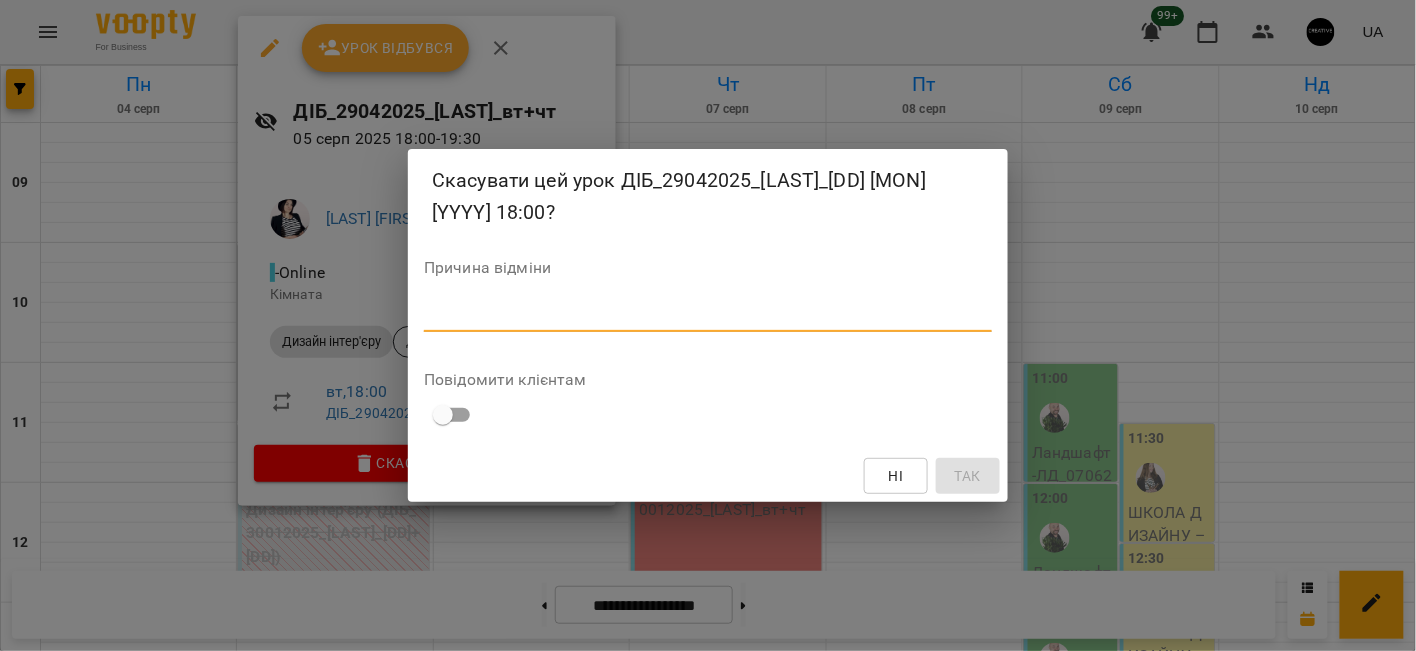 type on "*" 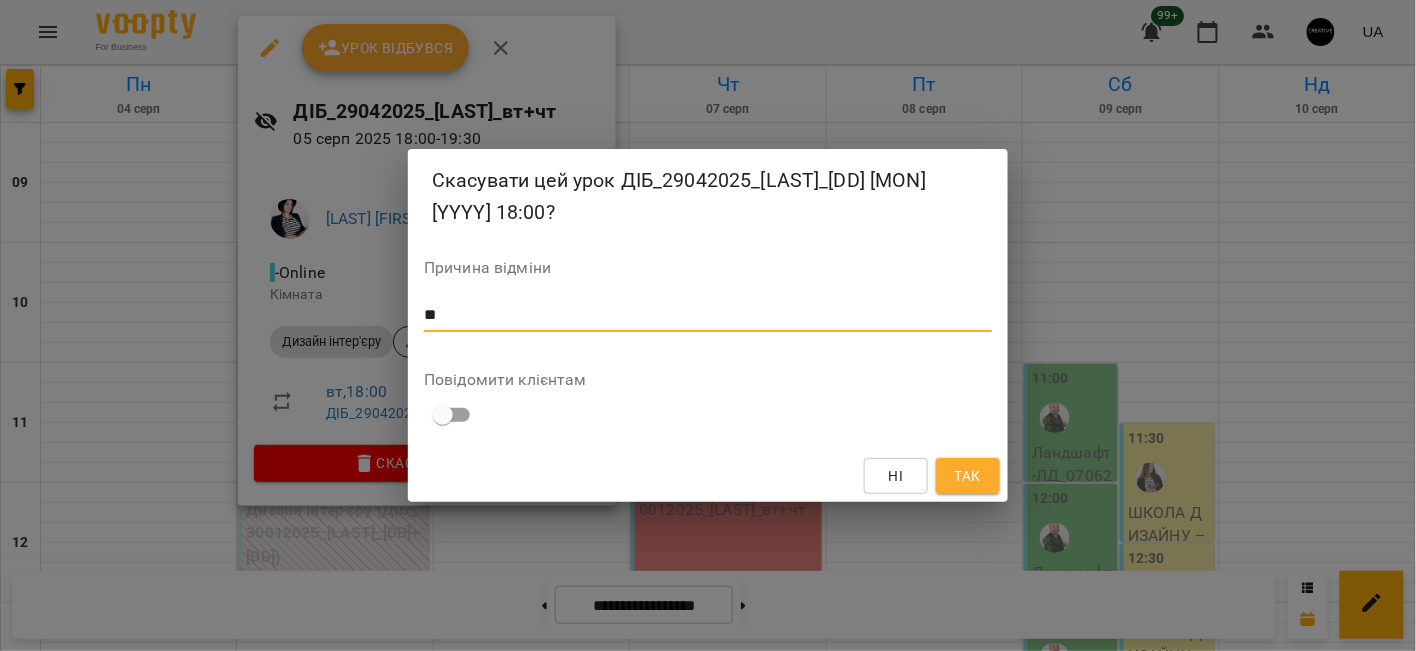 type on "*" 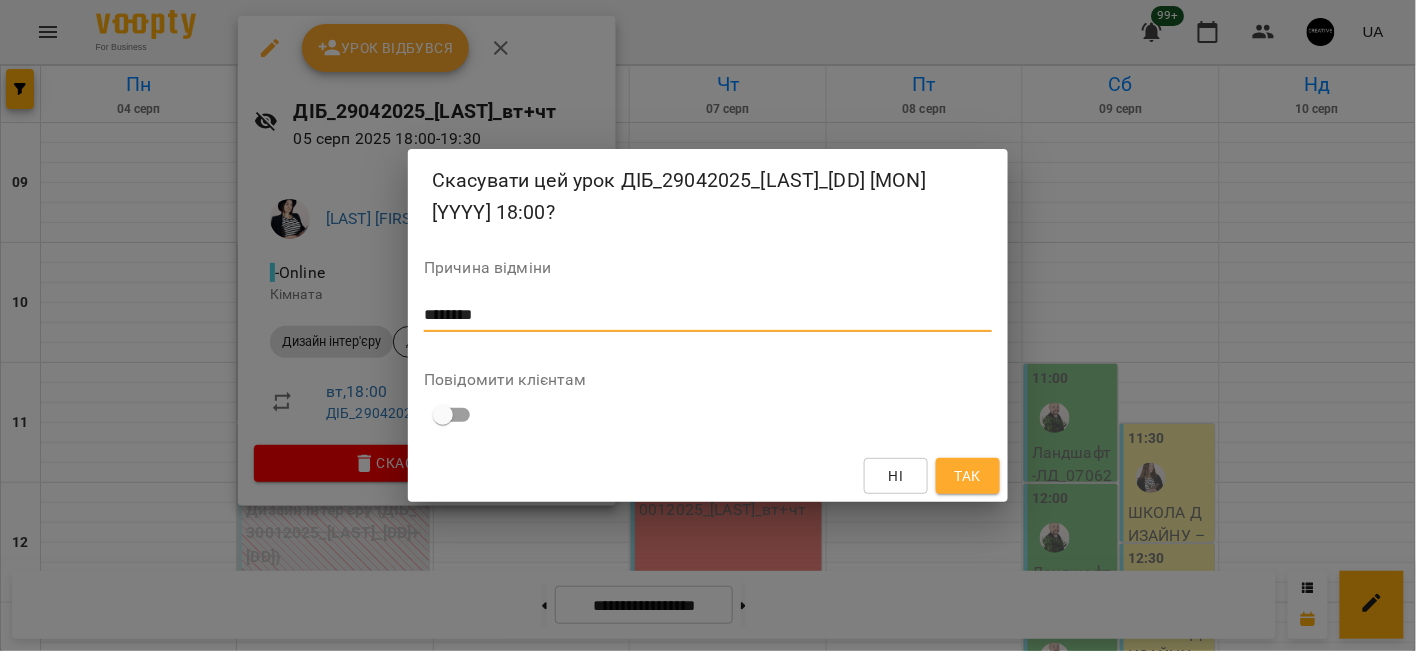 type on "********" 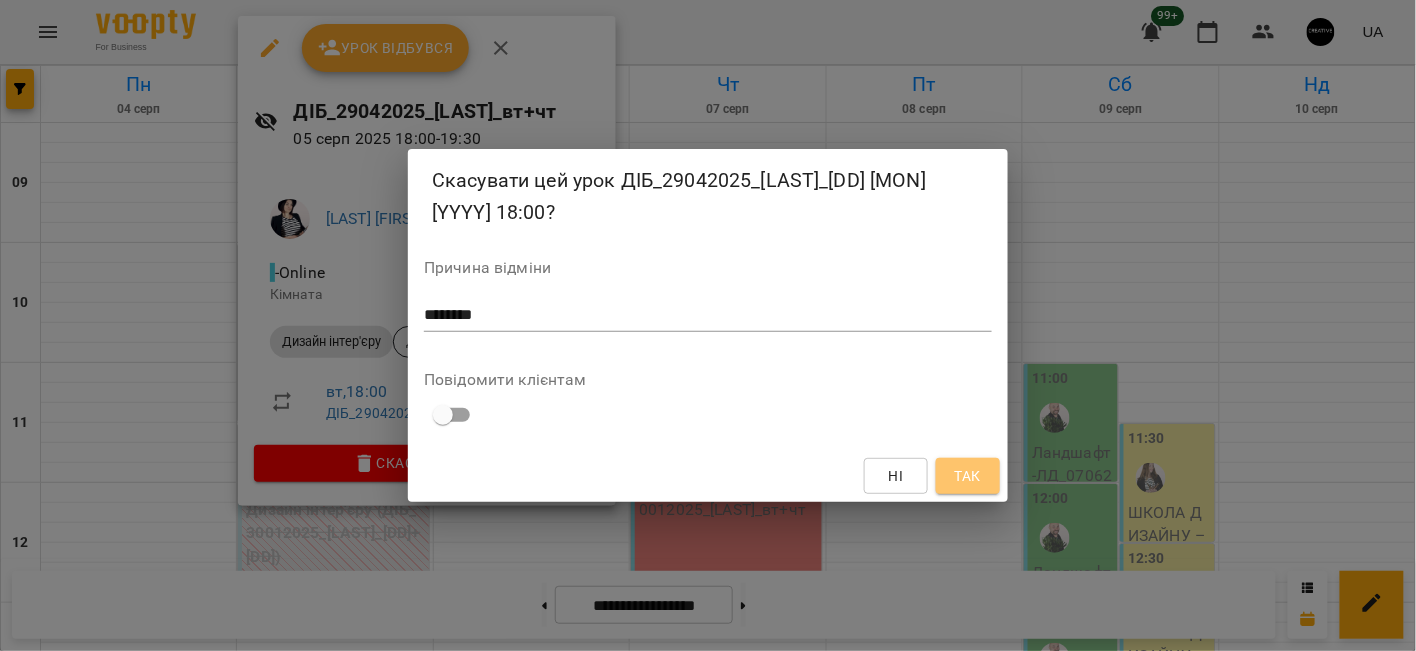 click on "Так" at bounding box center [968, 476] 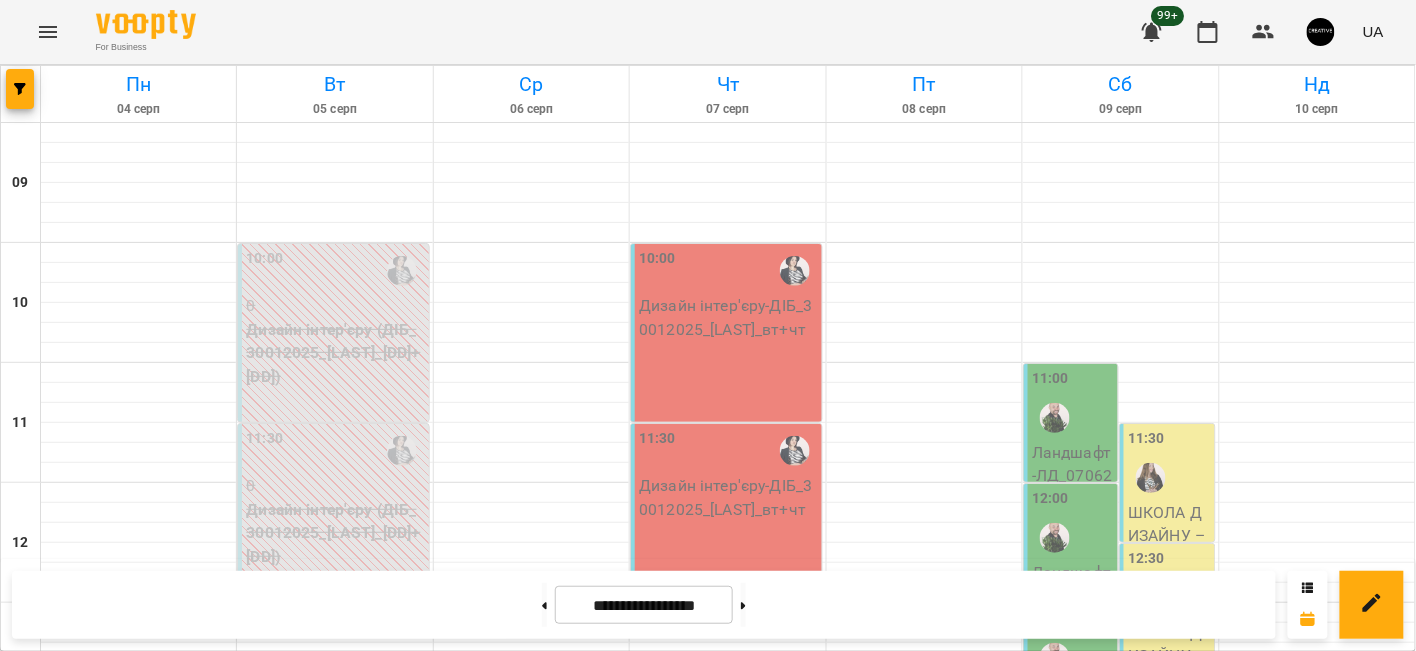 click on "Дизайн інтер'єру  (ДІБ_29042025_[LAST]_[DD]+[DD])" at bounding box center [335, 1457] 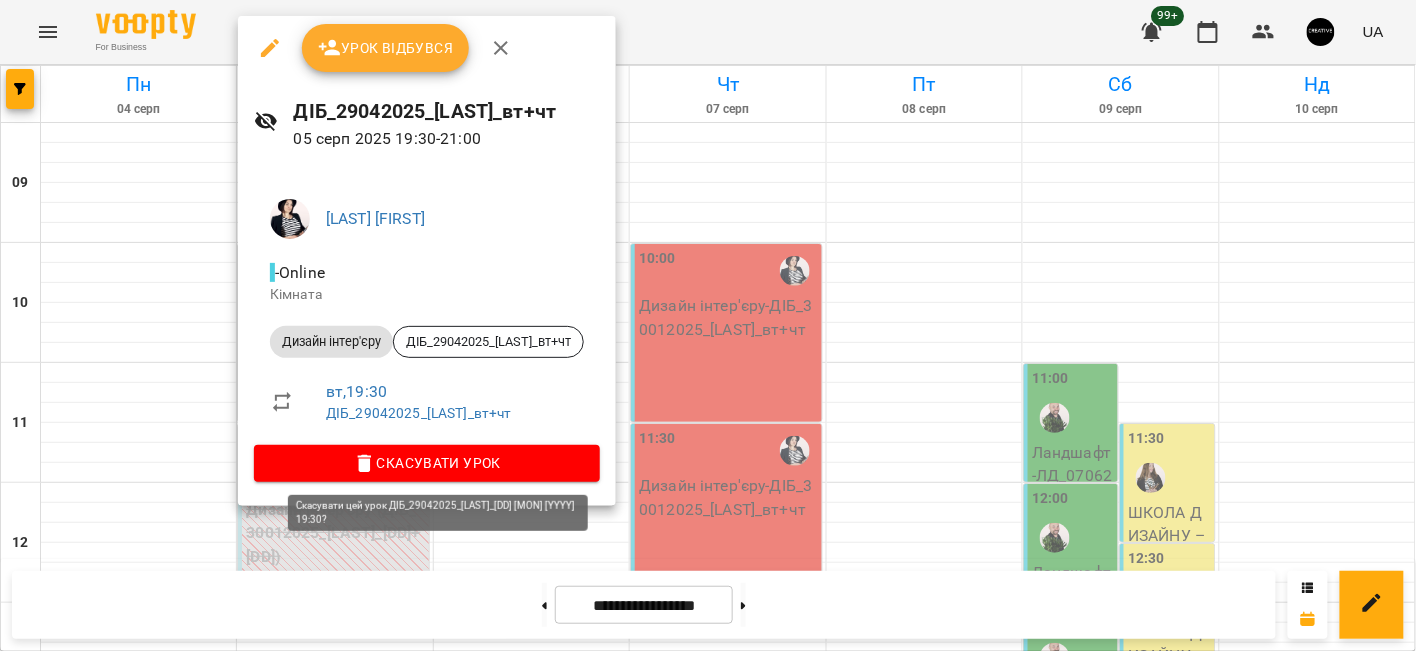 click on "Скасувати Урок" at bounding box center (427, 463) 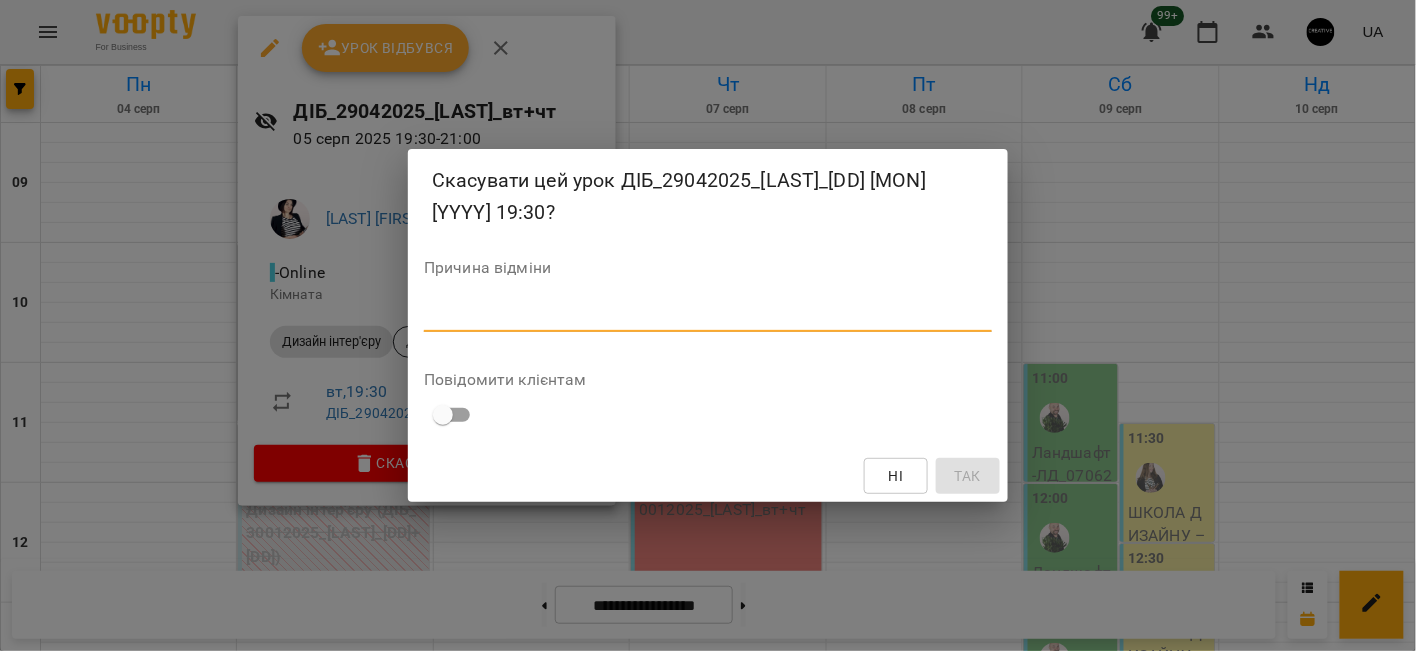 click at bounding box center (708, 315) 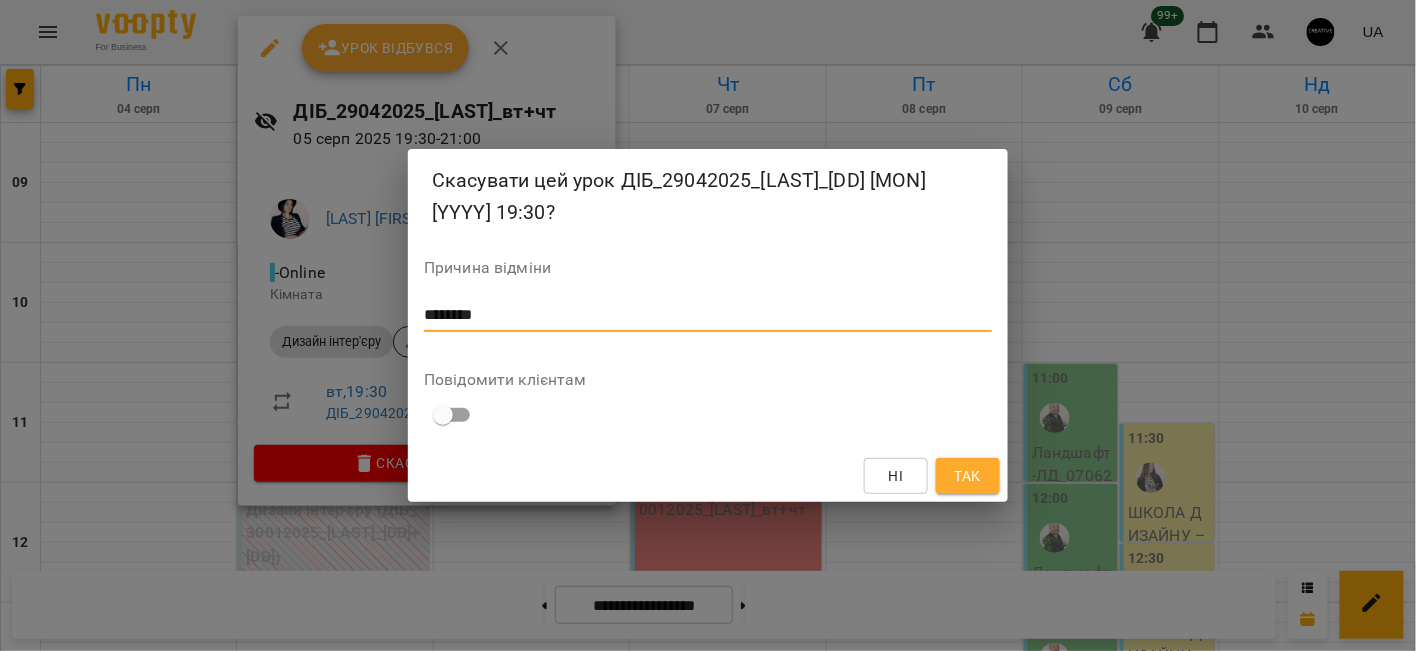 type on "********" 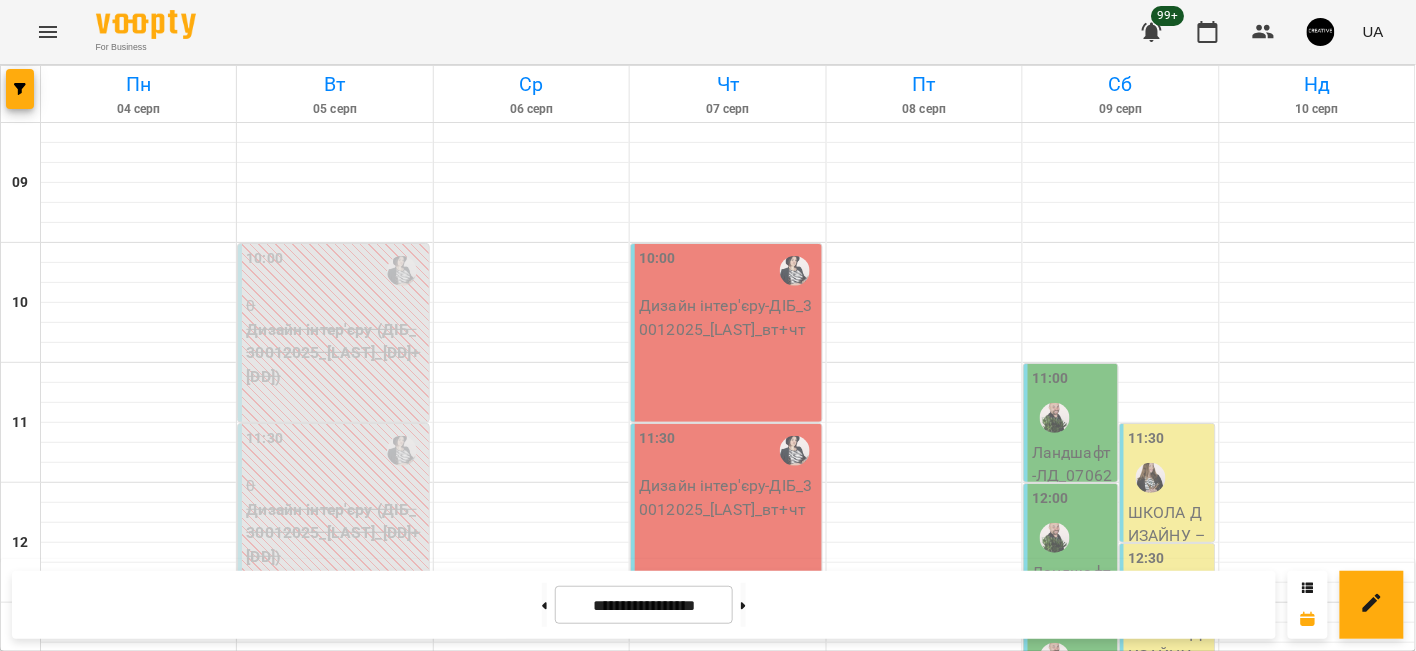 scroll, scrollTop: 1001, scrollLeft: 0, axis: vertical 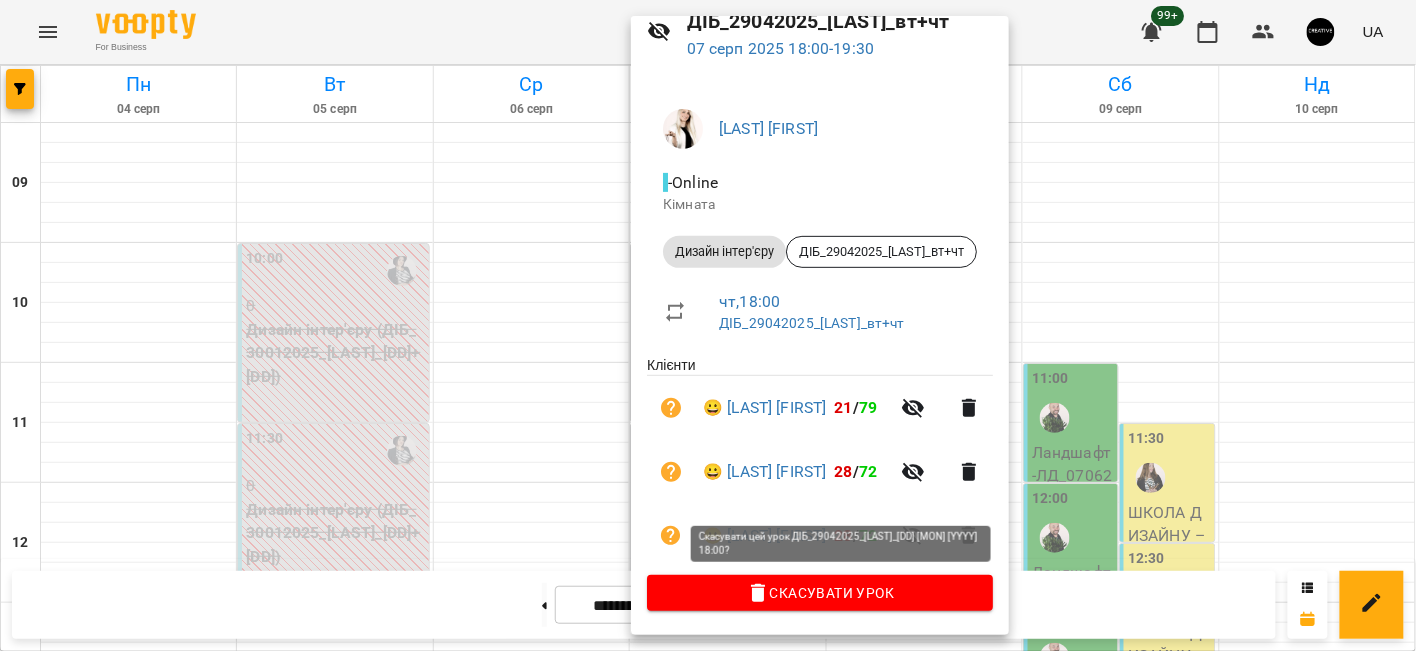 click on "Скасувати Урок" at bounding box center [820, 593] 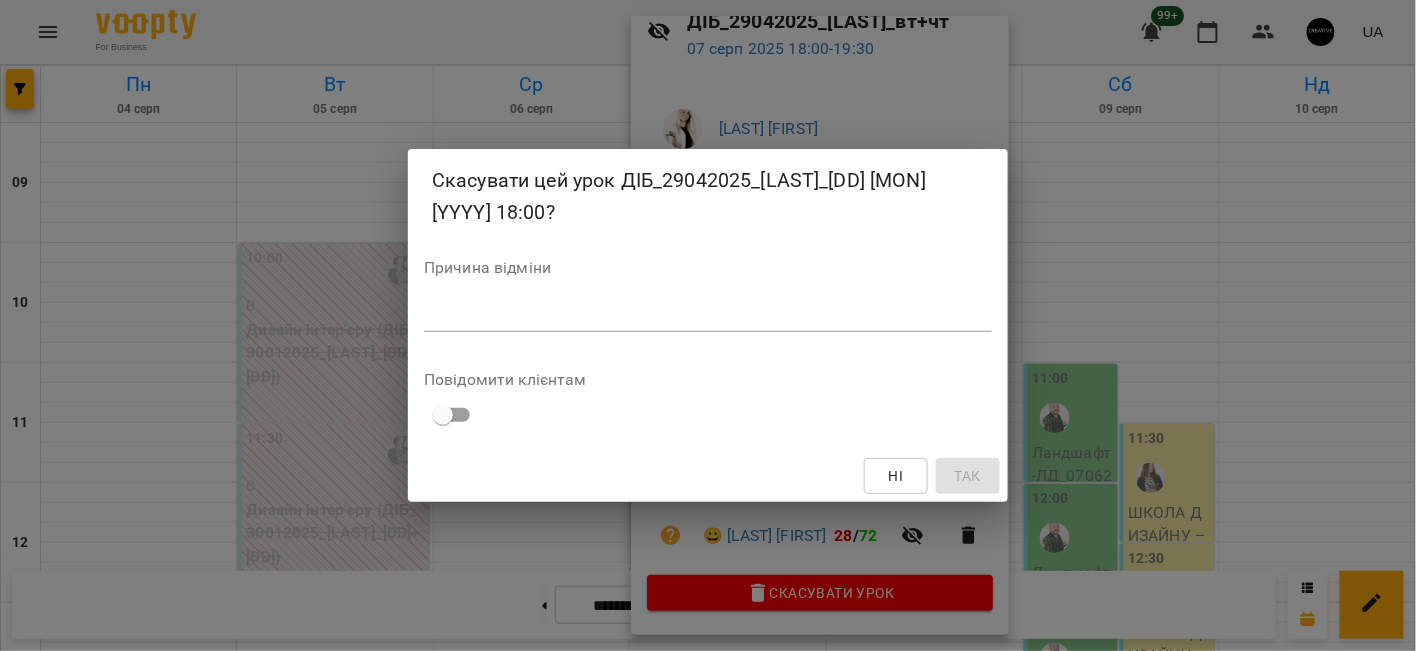 click at bounding box center (708, 315) 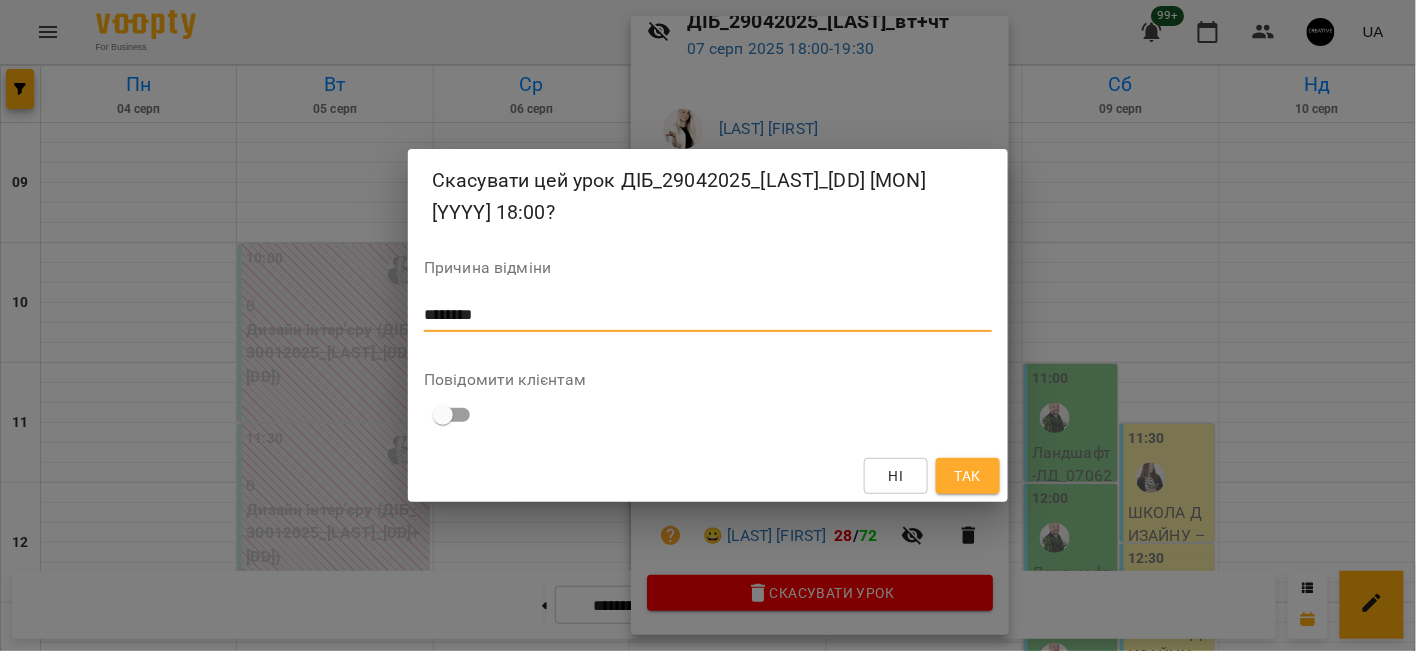 type on "********" 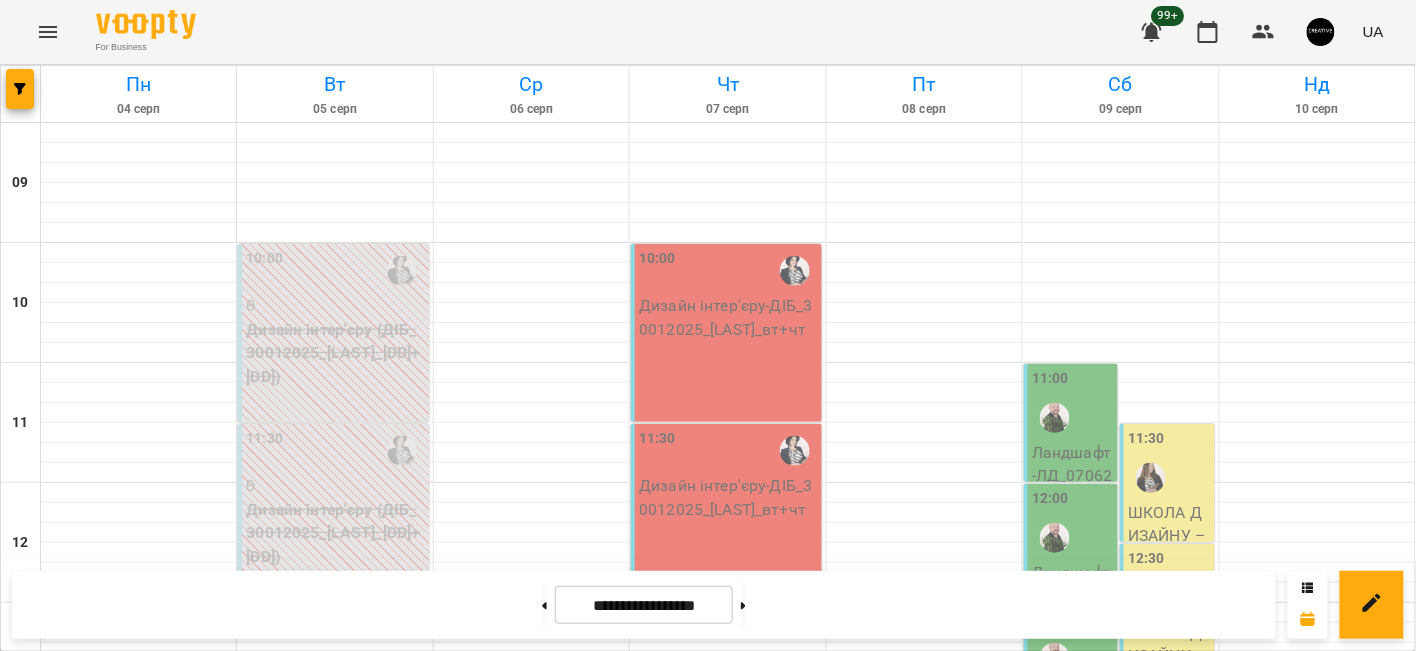 click on "3" at bounding box center [680, 1473] 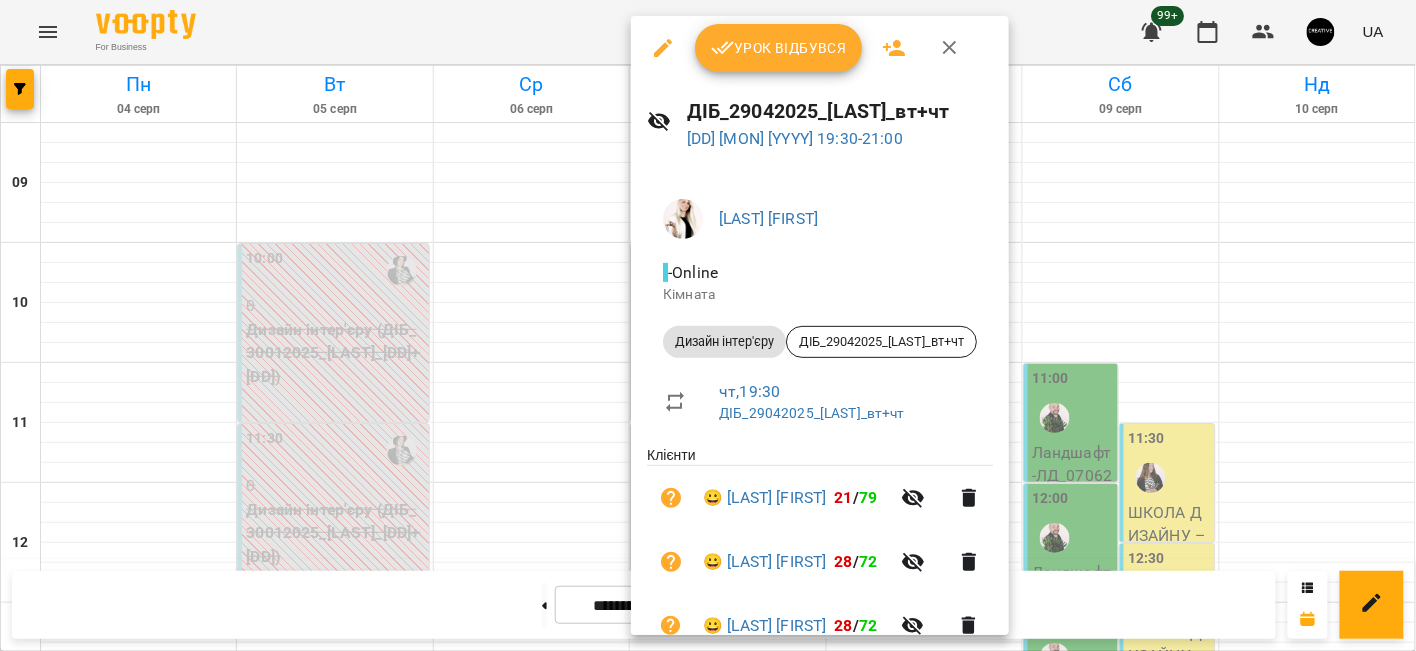 scroll, scrollTop: 92, scrollLeft: 0, axis: vertical 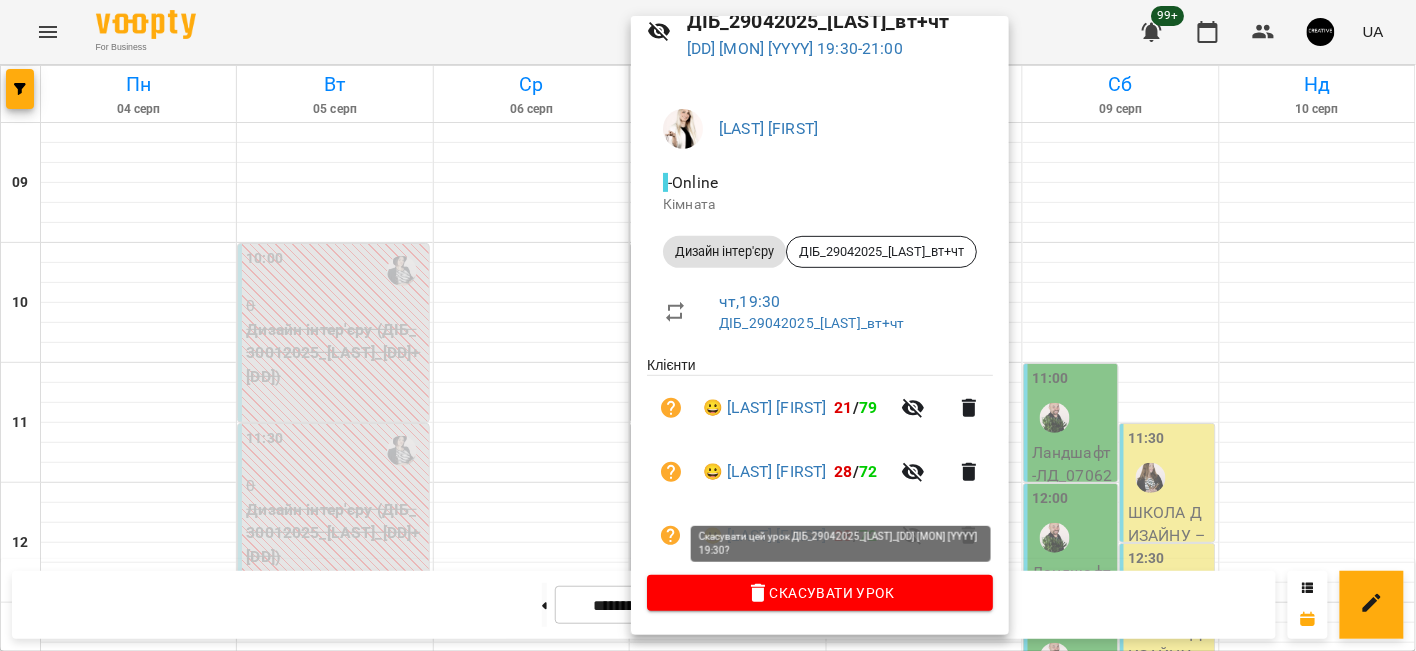 click on "Скасувати Урок" at bounding box center (820, 593) 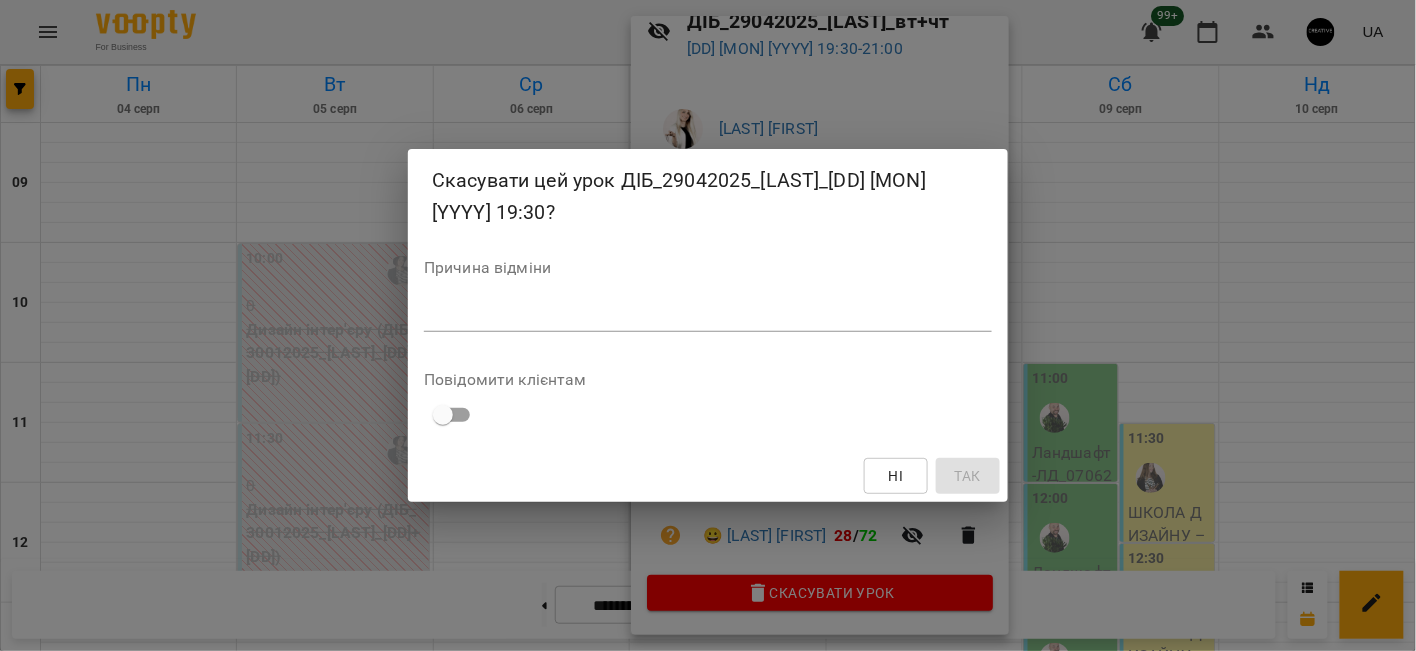 click on "*" at bounding box center [708, 316] 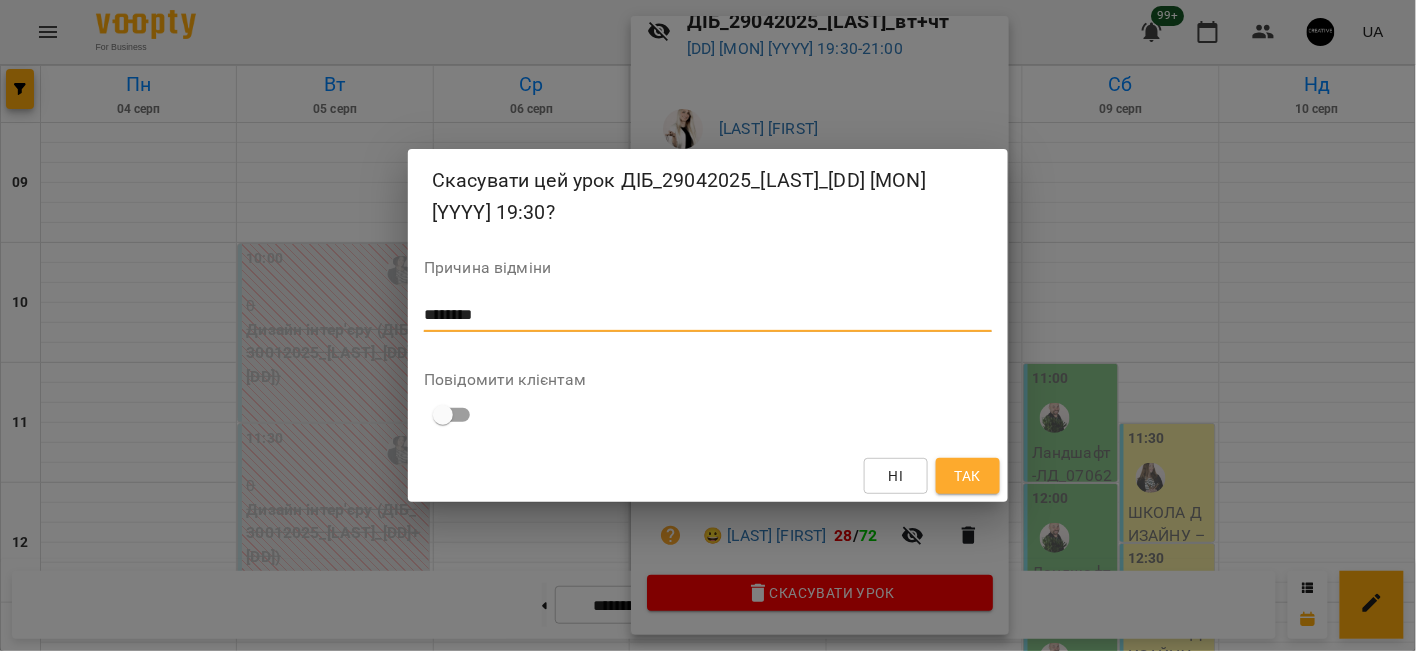 type on "********" 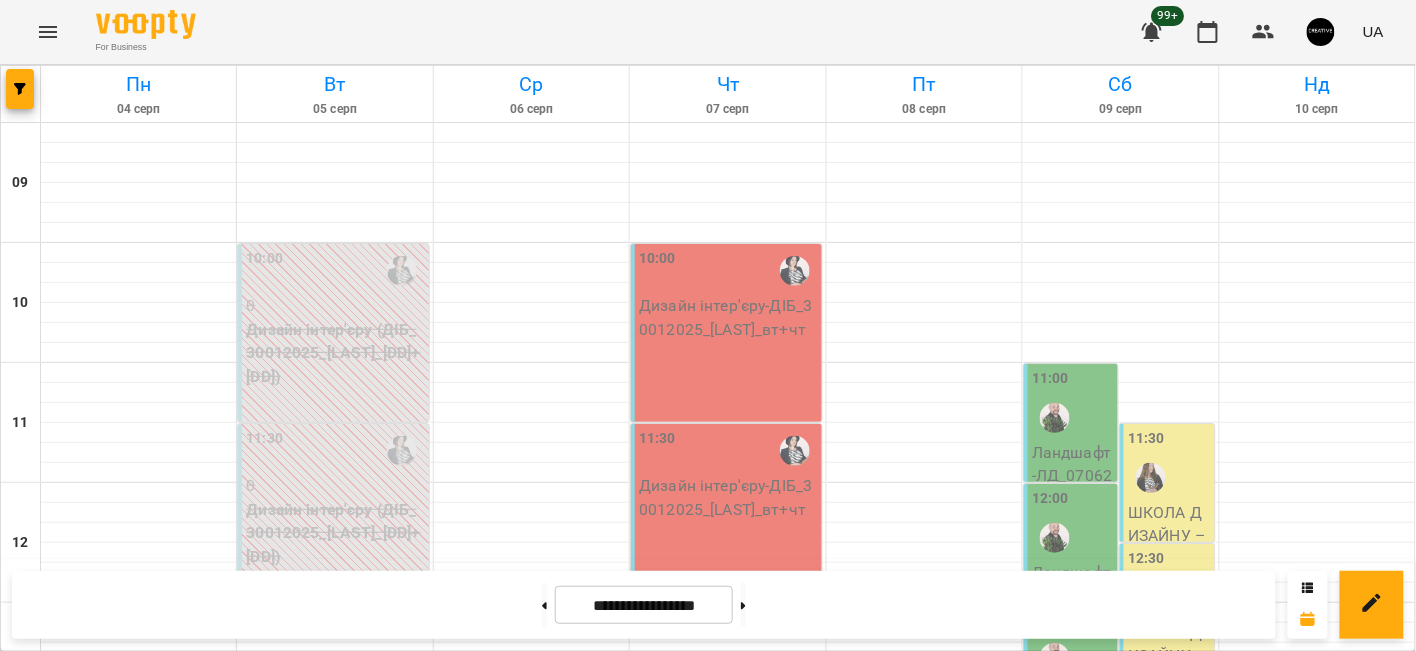 scroll, scrollTop: 0, scrollLeft: 0, axis: both 